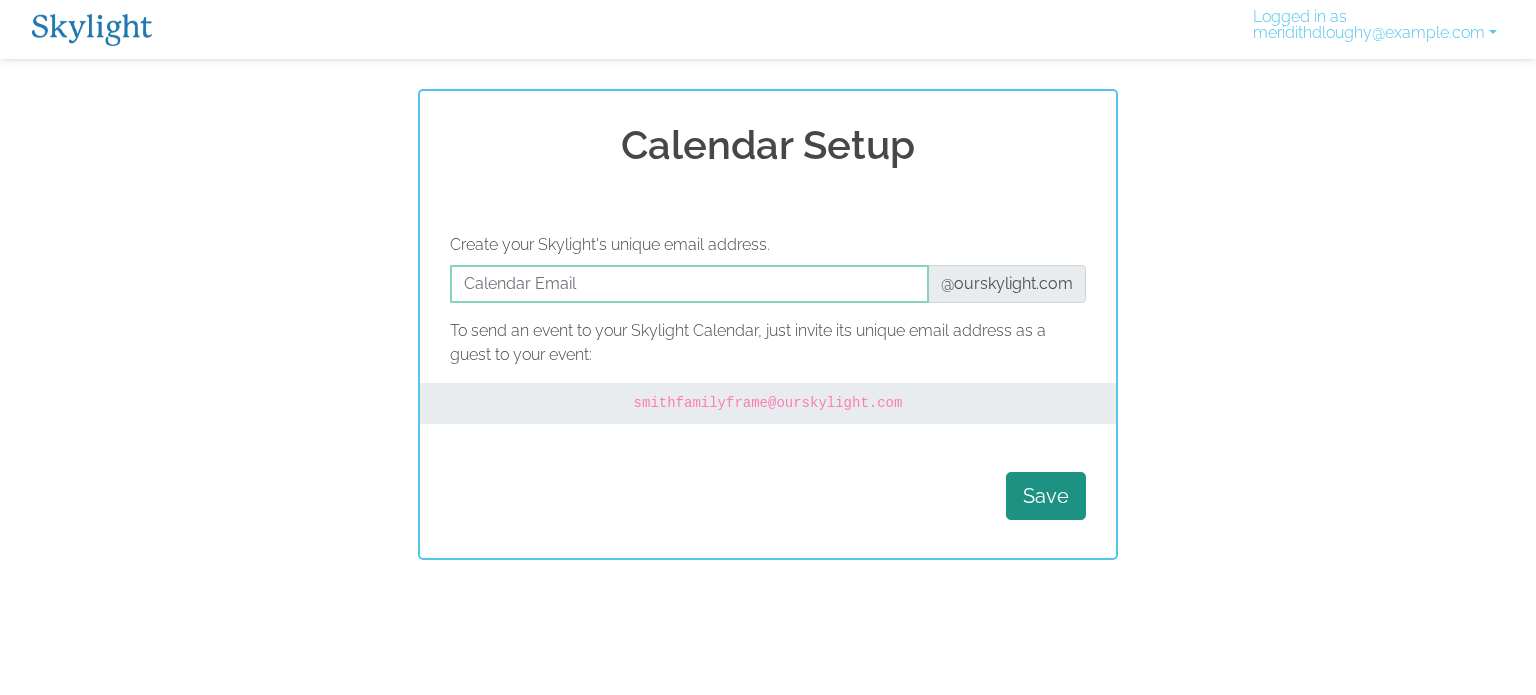 scroll, scrollTop: 0, scrollLeft: 0, axis: both 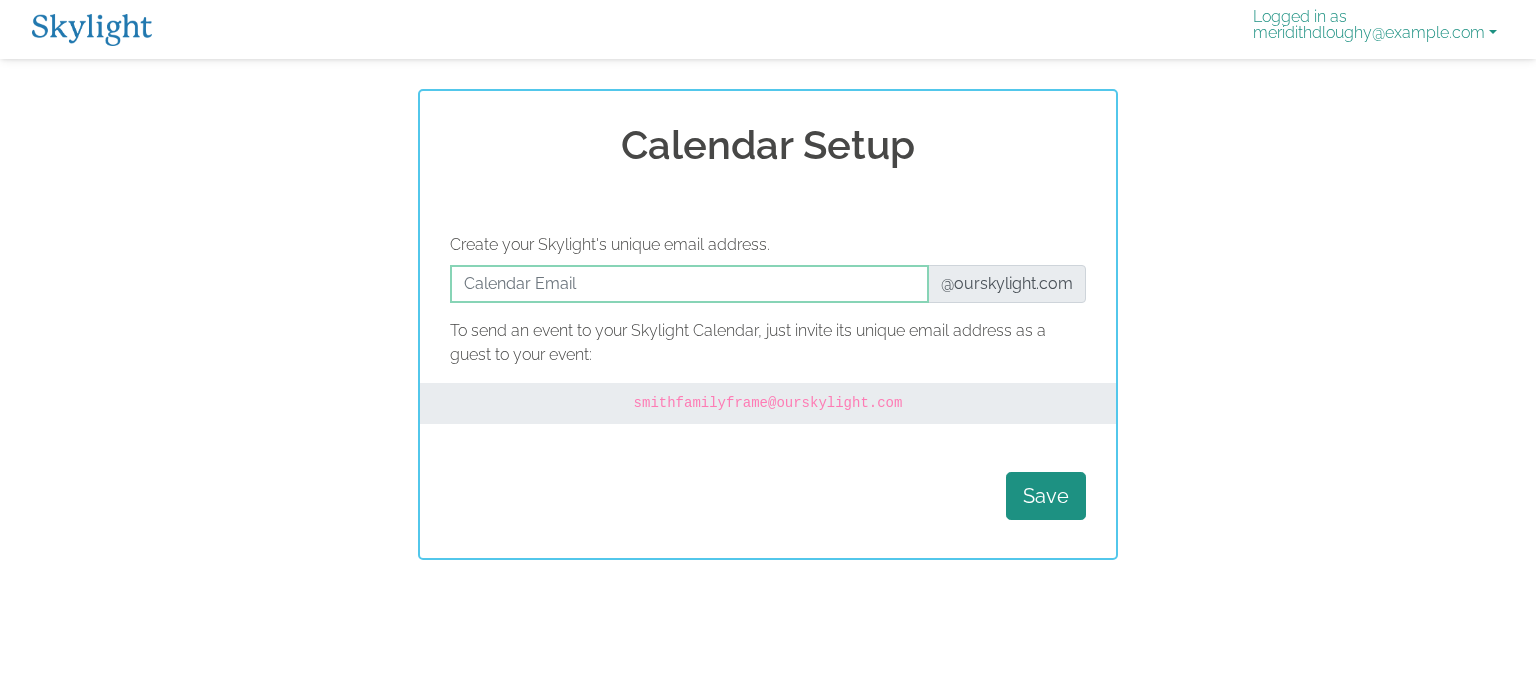 click on "Logged in as meridithdloughy@gmail.com" at bounding box center [1375, 29] 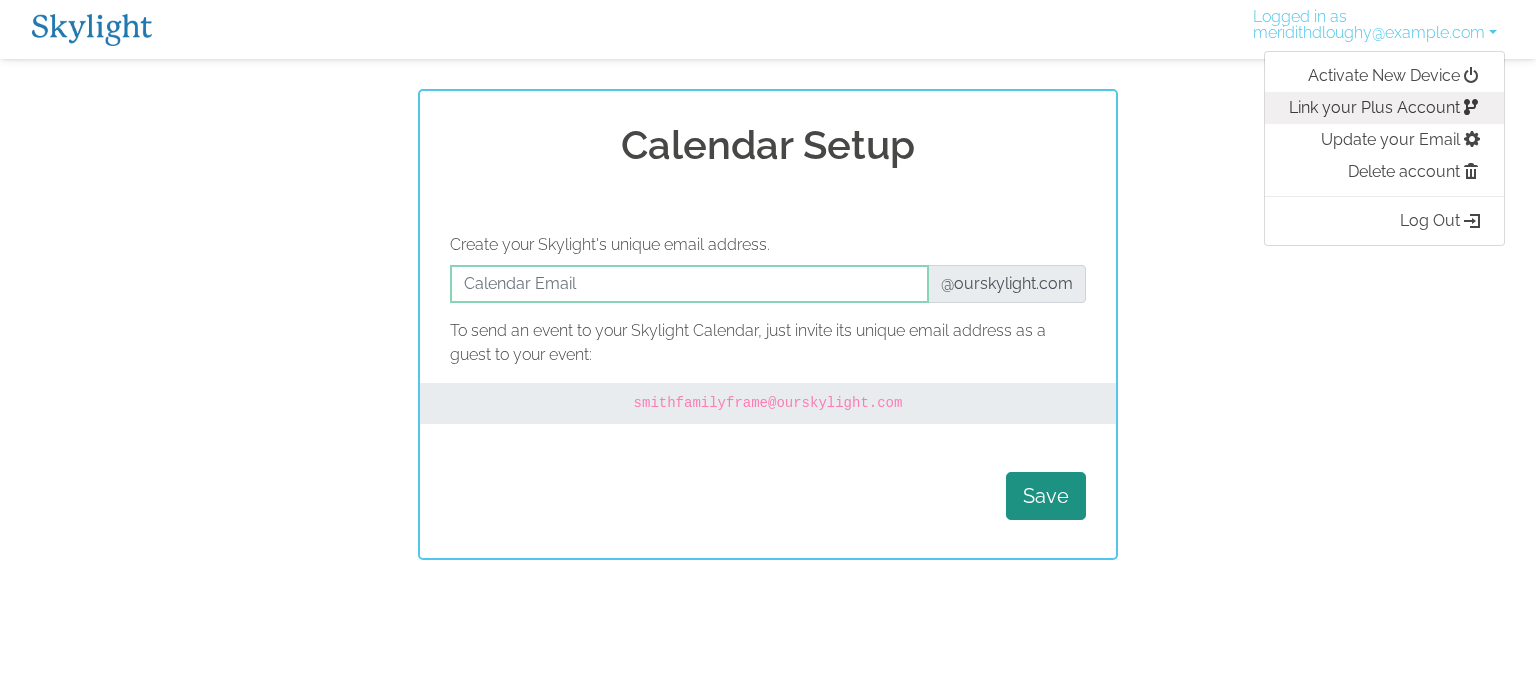 click on "Link your Plus Account" at bounding box center [1384, 108] 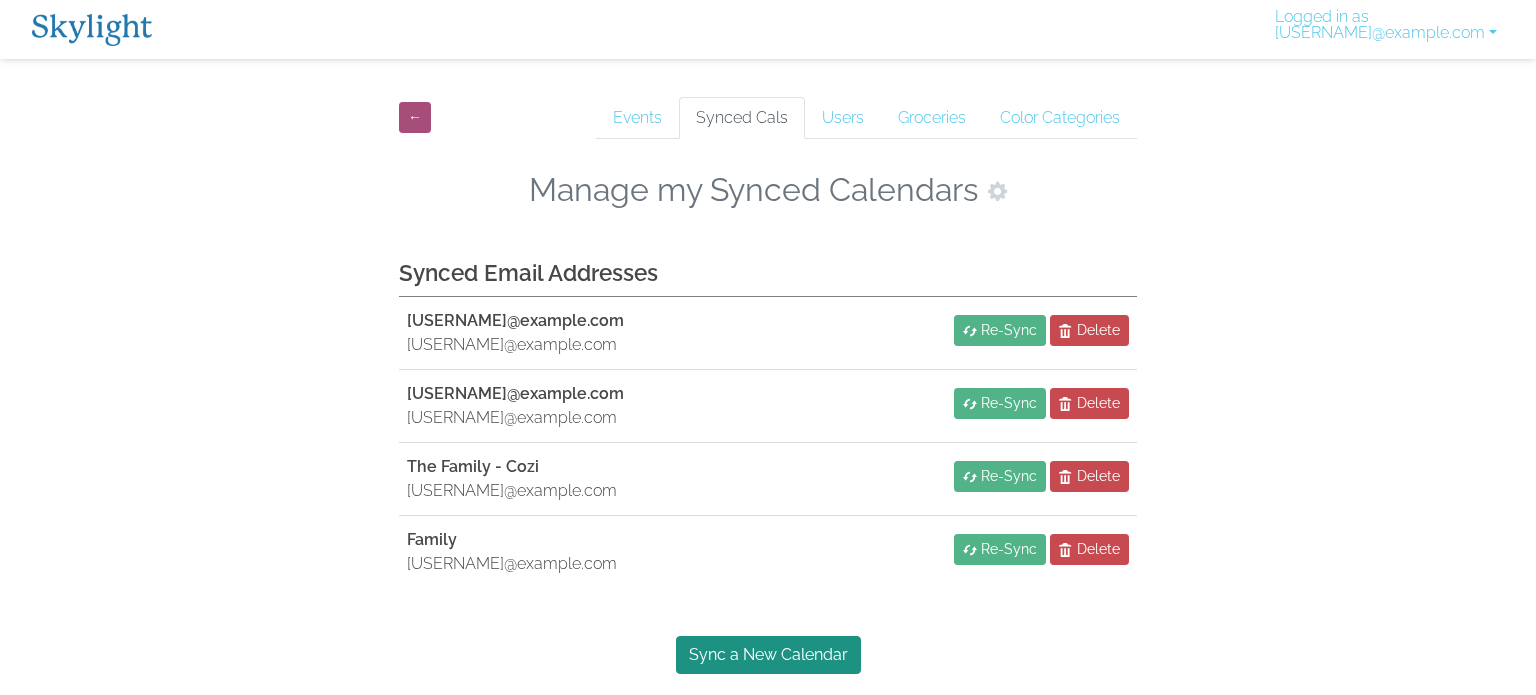 scroll, scrollTop: 0, scrollLeft: 0, axis: both 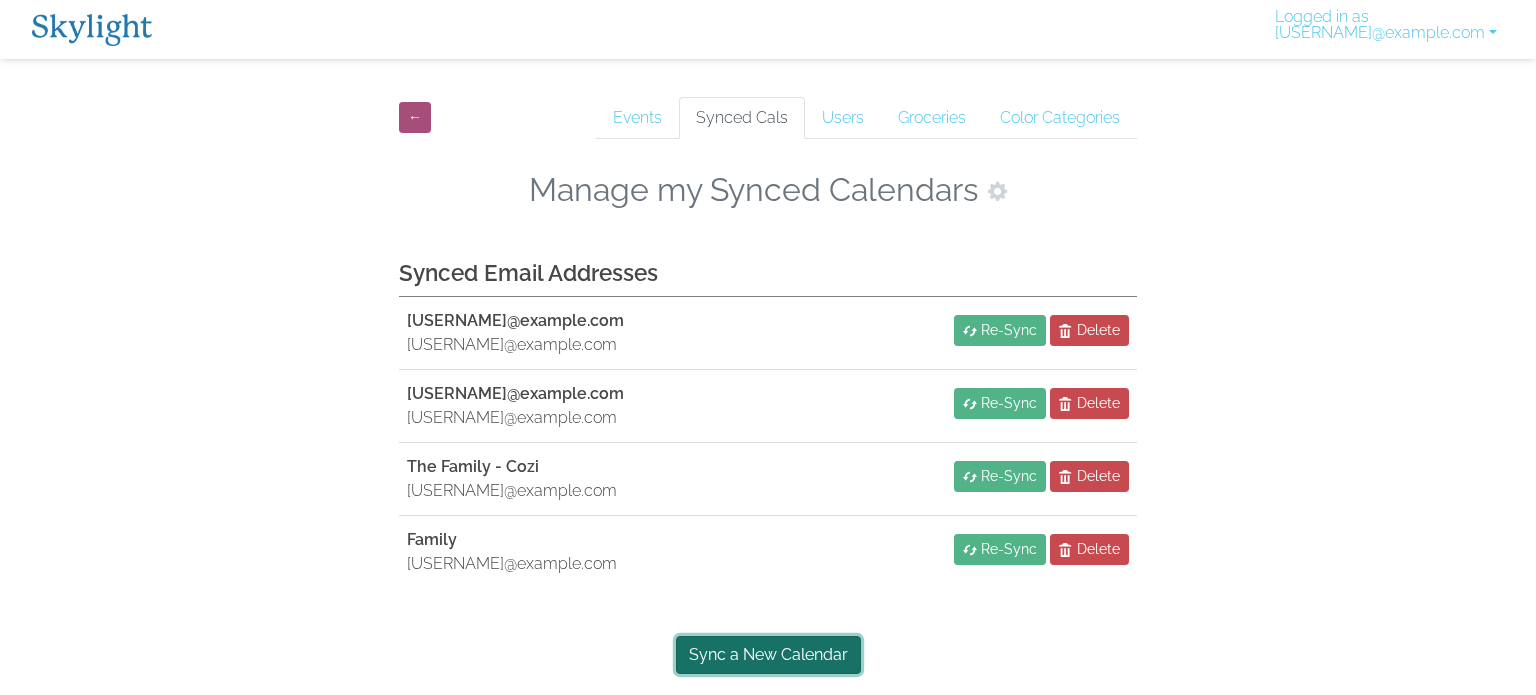 click on "Sync a New Calendar" at bounding box center (768, 655) 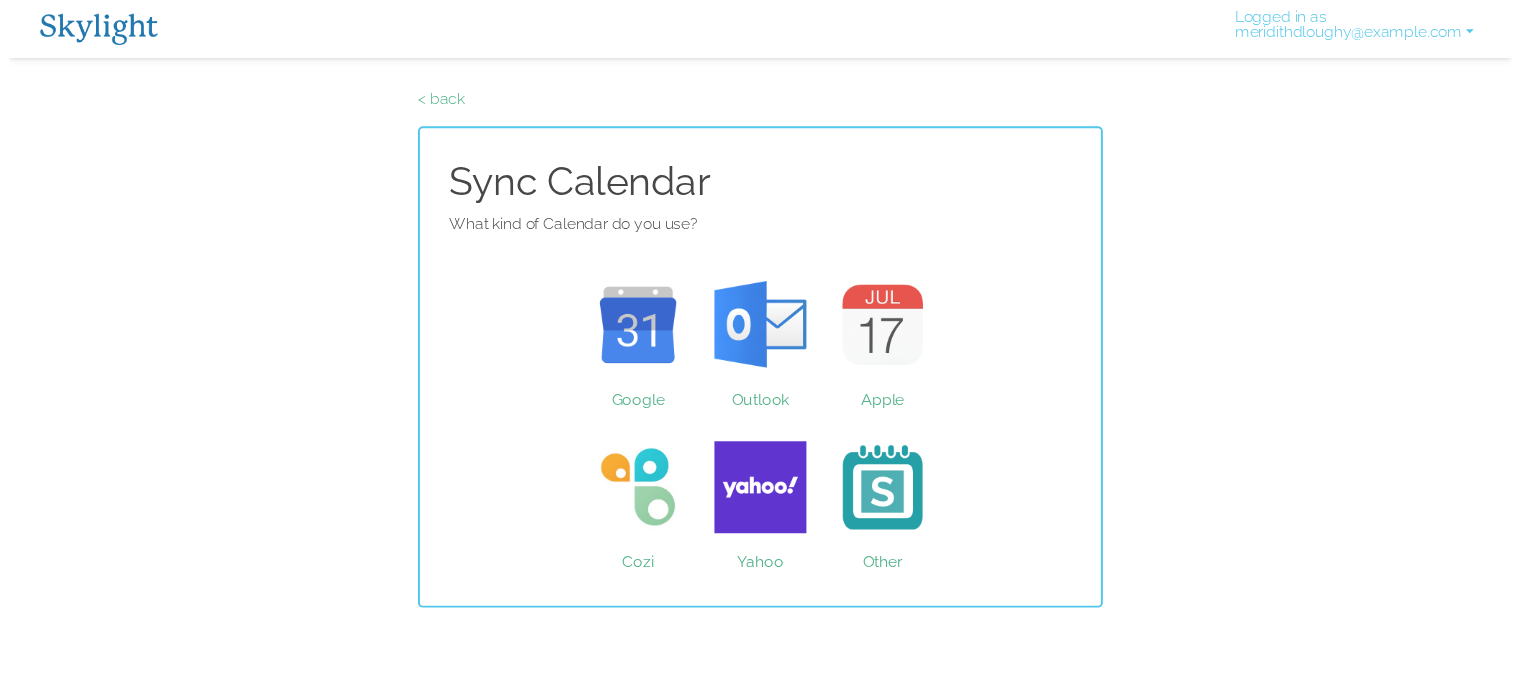 scroll, scrollTop: 0, scrollLeft: 0, axis: both 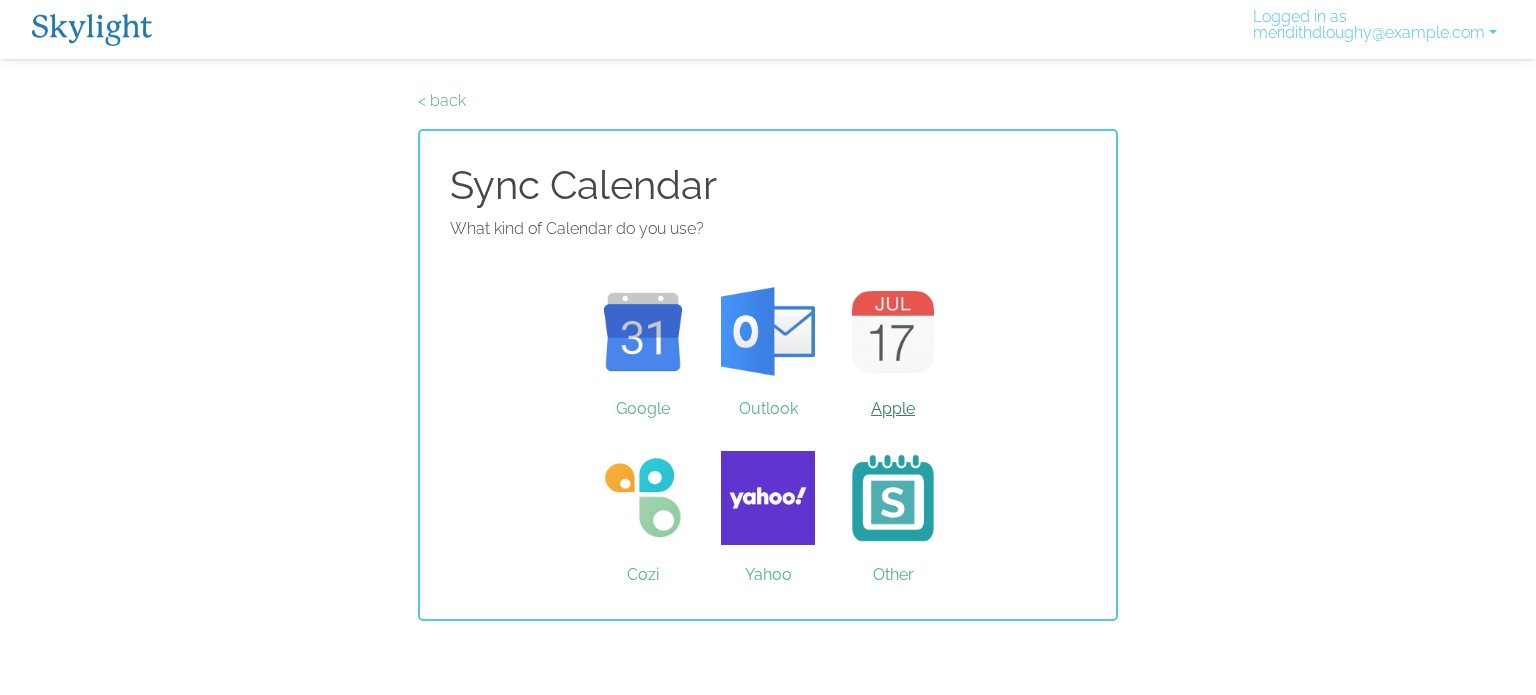 click on "Apple" at bounding box center [893, 332] 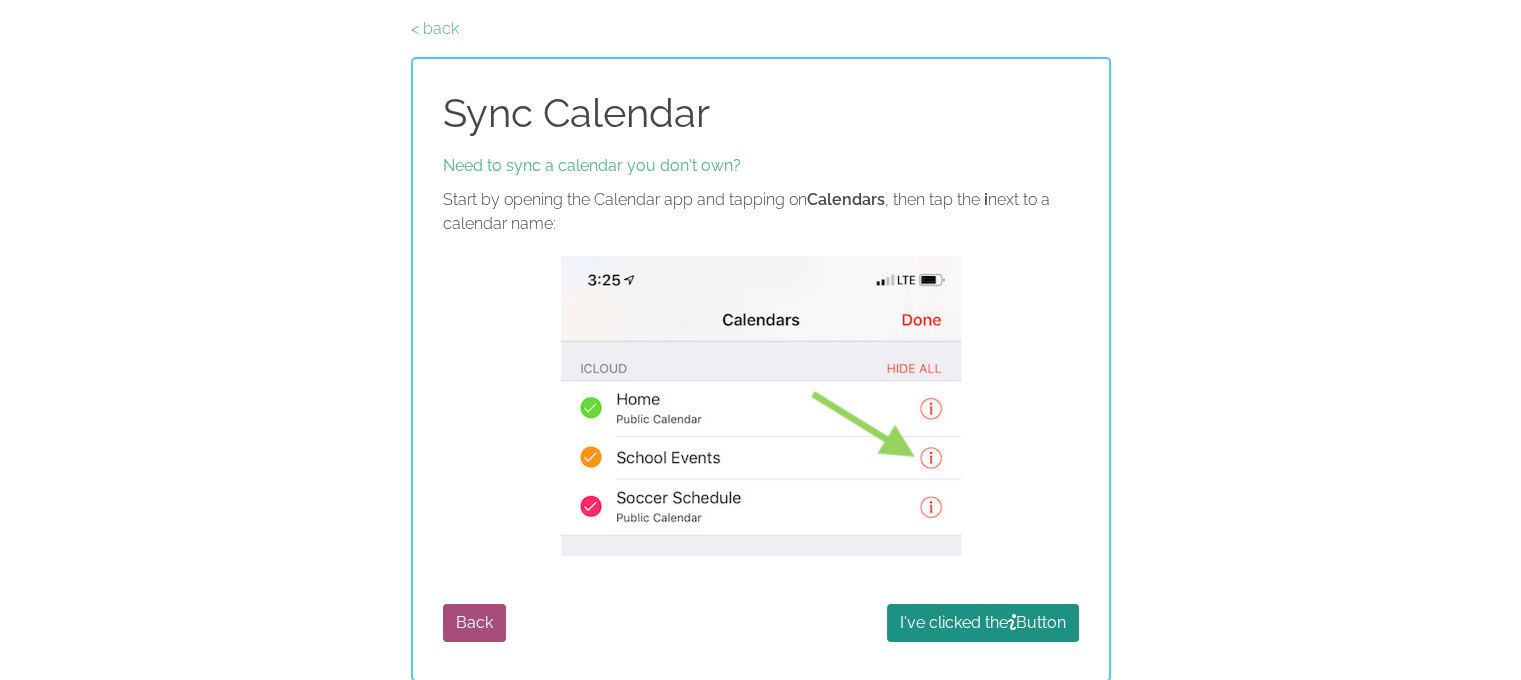 scroll, scrollTop: 72, scrollLeft: 0, axis: vertical 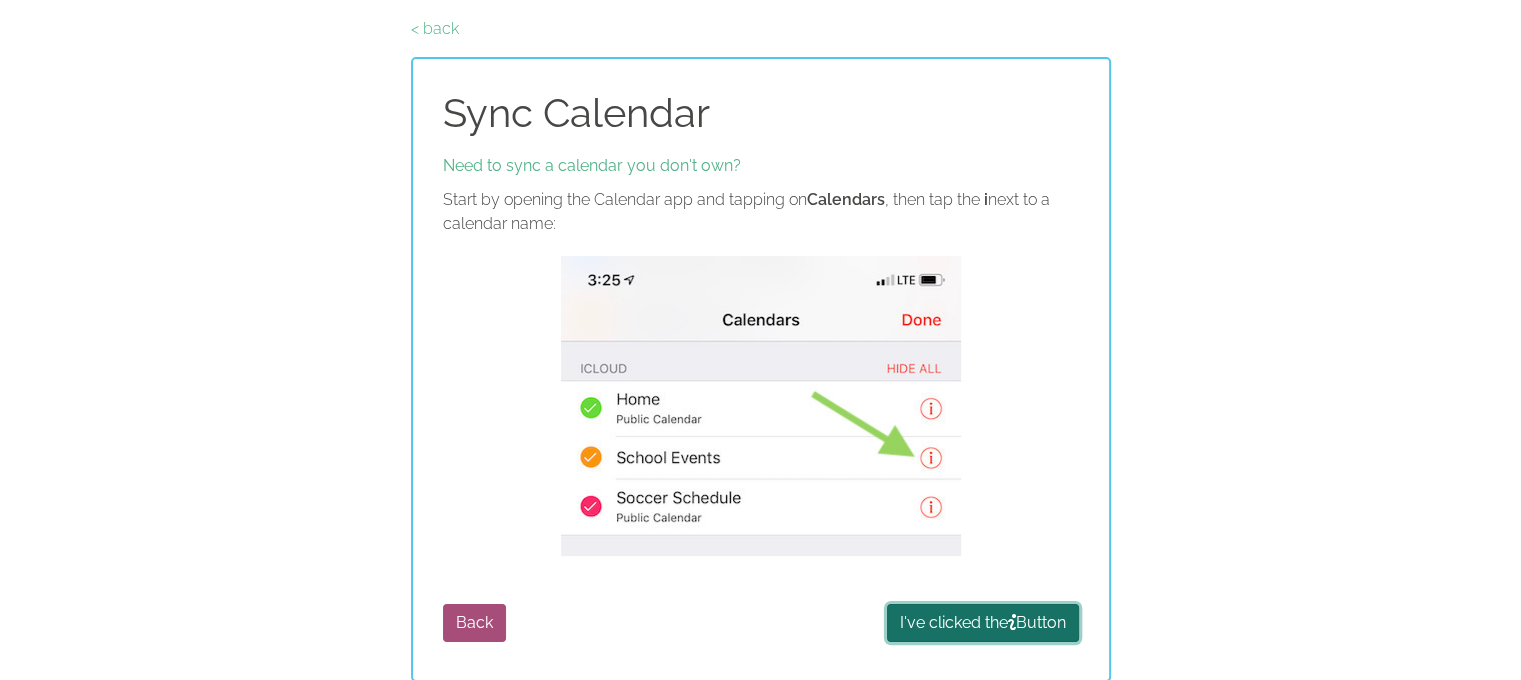 click at bounding box center (1012, 622) 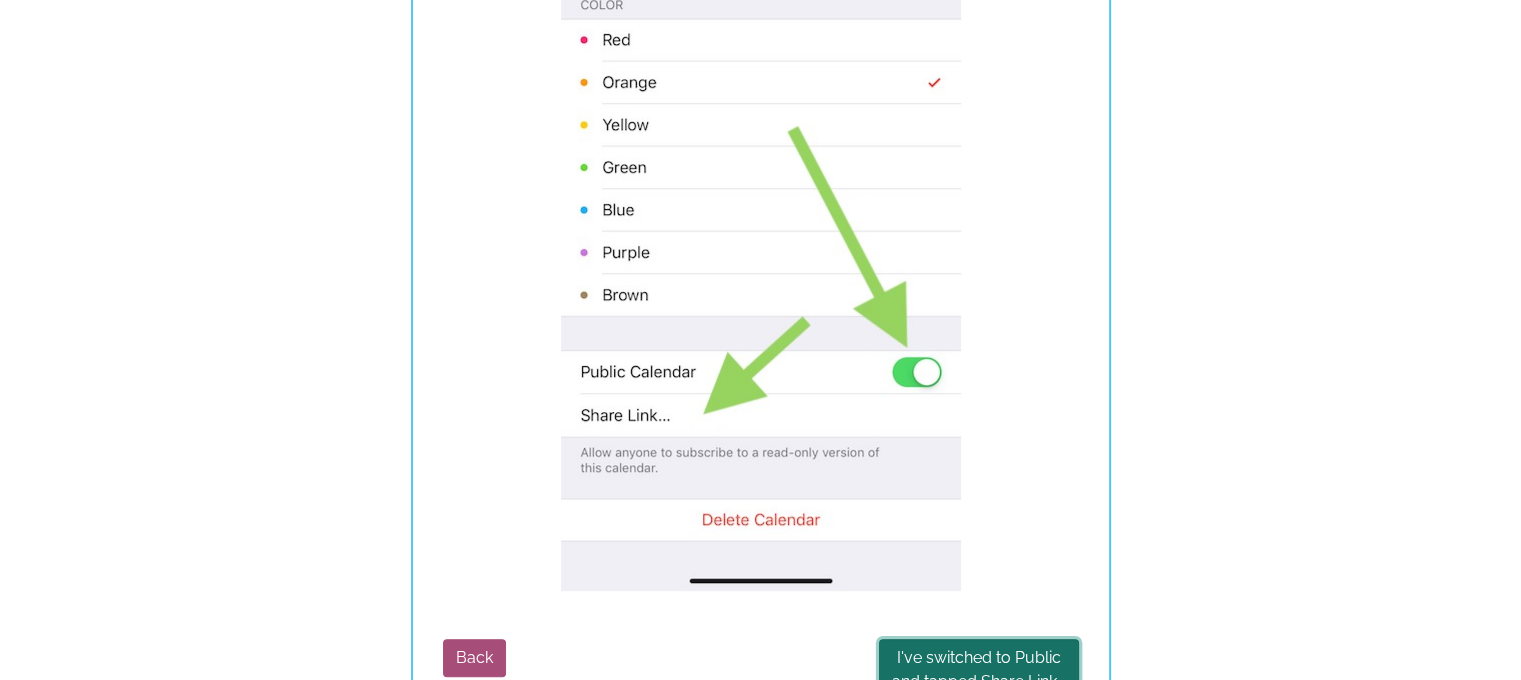 scroll, scrollTop: 595, scrollLeft: 0, axis: vertical 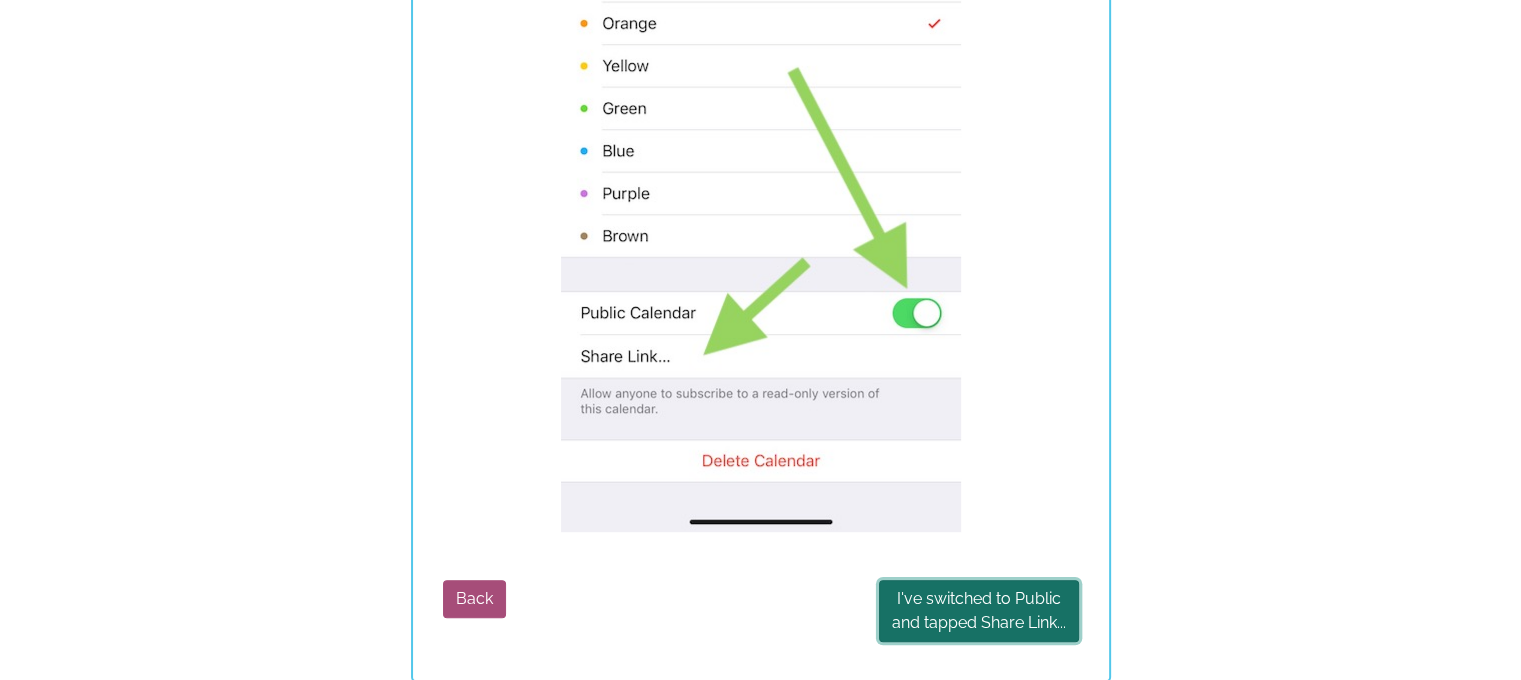 click on "I've switched to Public and tapped Share Link..." at bounding box center [979, 611] 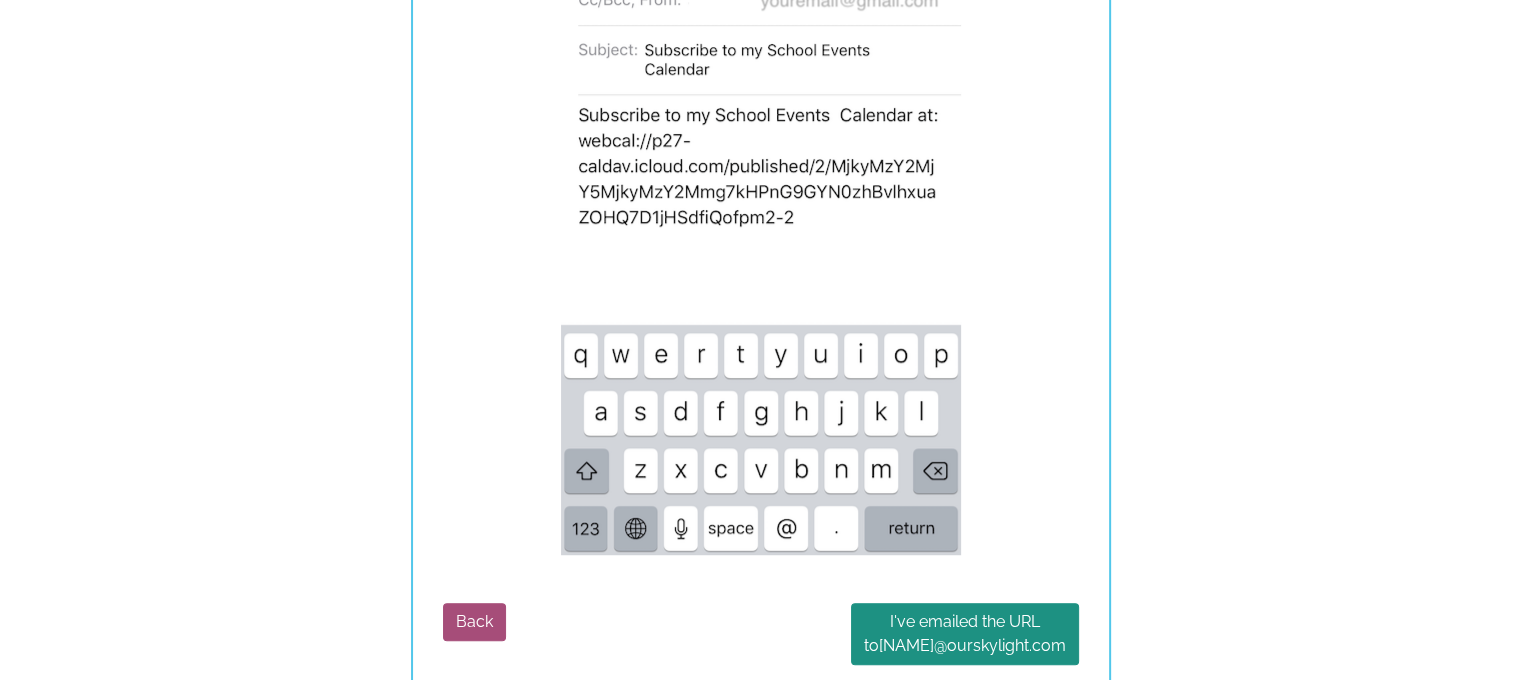 scroll, scrollTop: 1175, scrollLeft: 0, axis: vertical 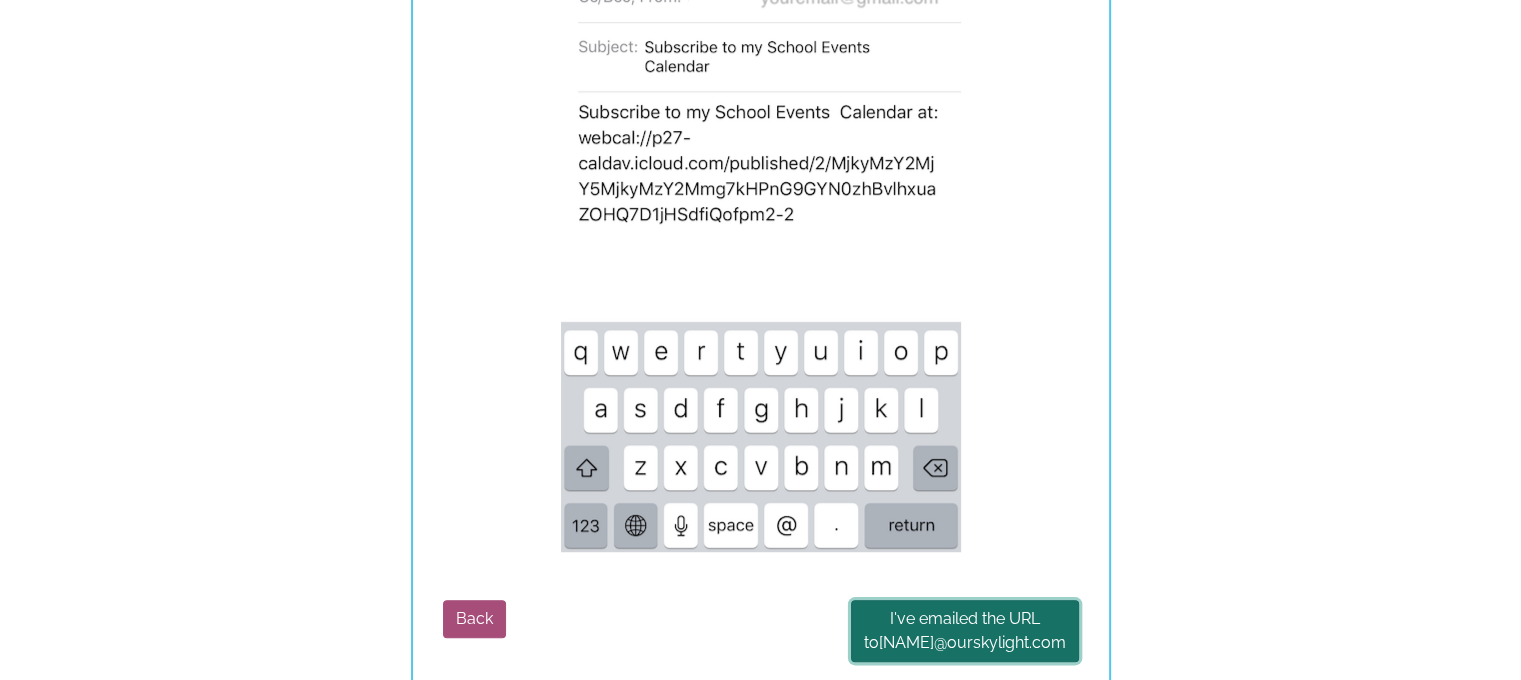 click on "I've emailed the URL to  dloughyfamily @ourskylight.com" at bounding box center [965, 631] 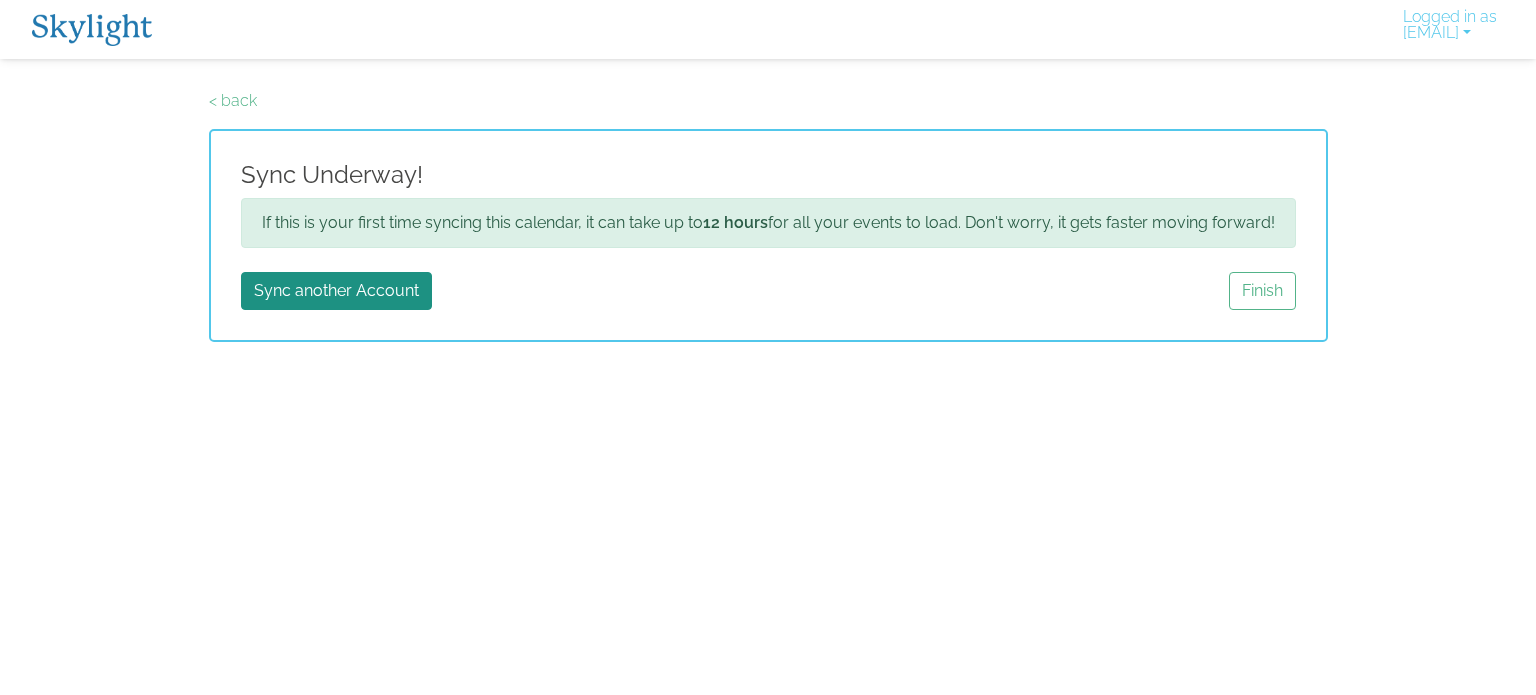 scroll, scrollTop: 0, scrollLeft: 0, axis: both 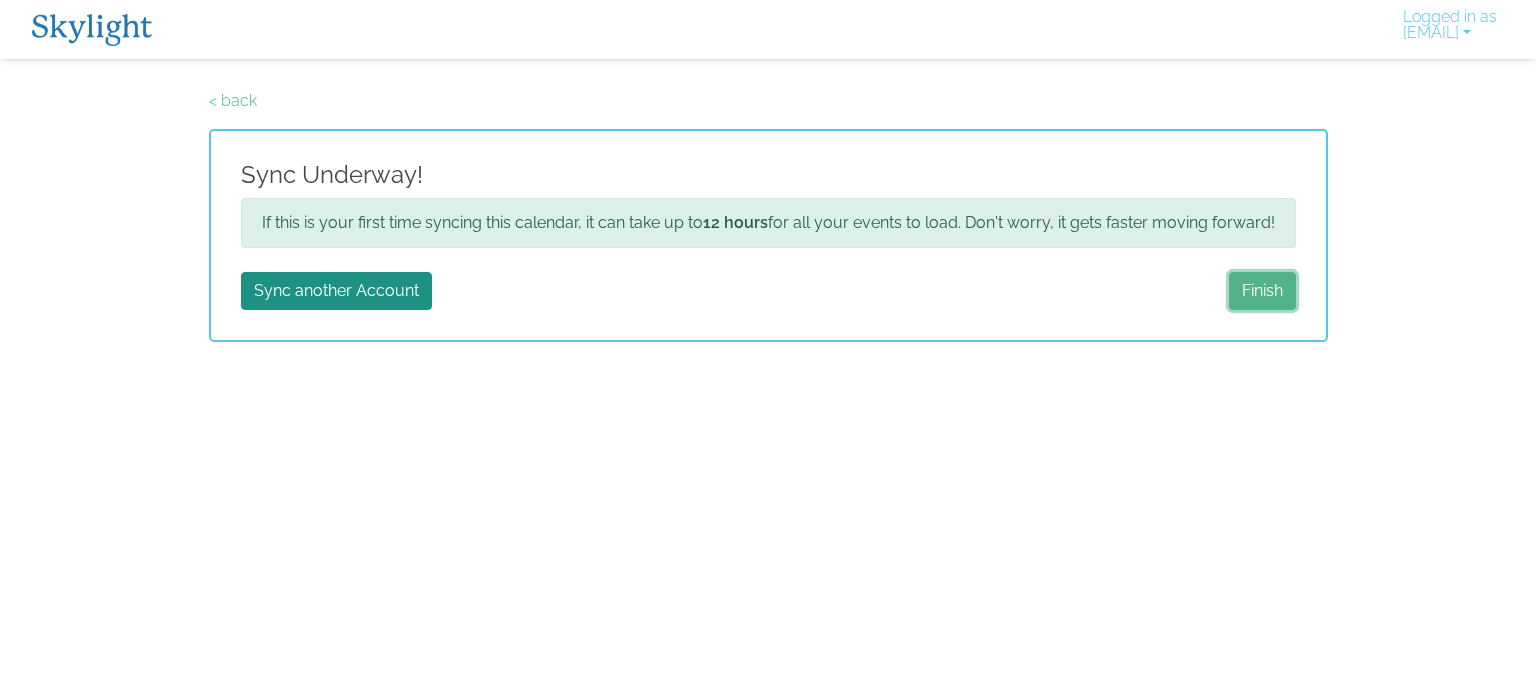 click on "Finish" at bounding box center (1262, 291) 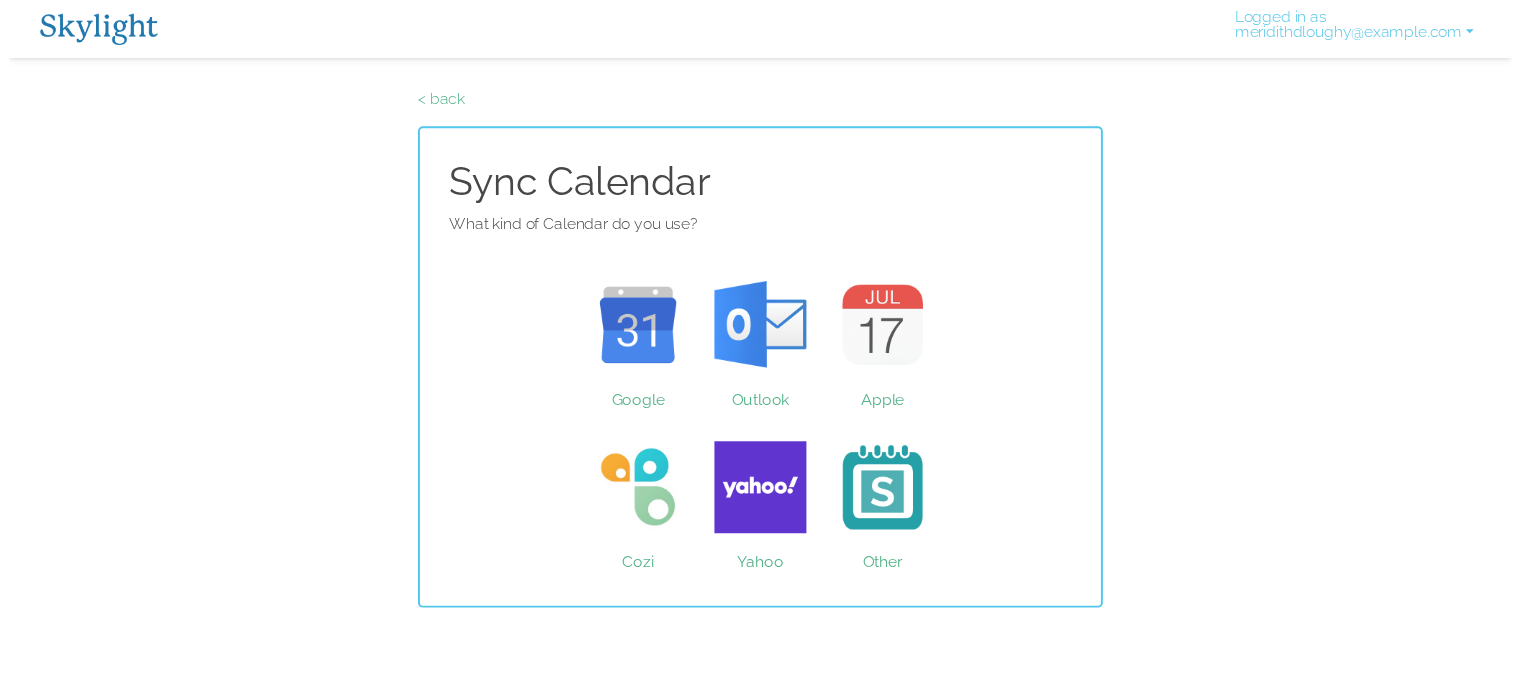 scroll, scrollTop: 0, scrollLeft: 0, axis: both 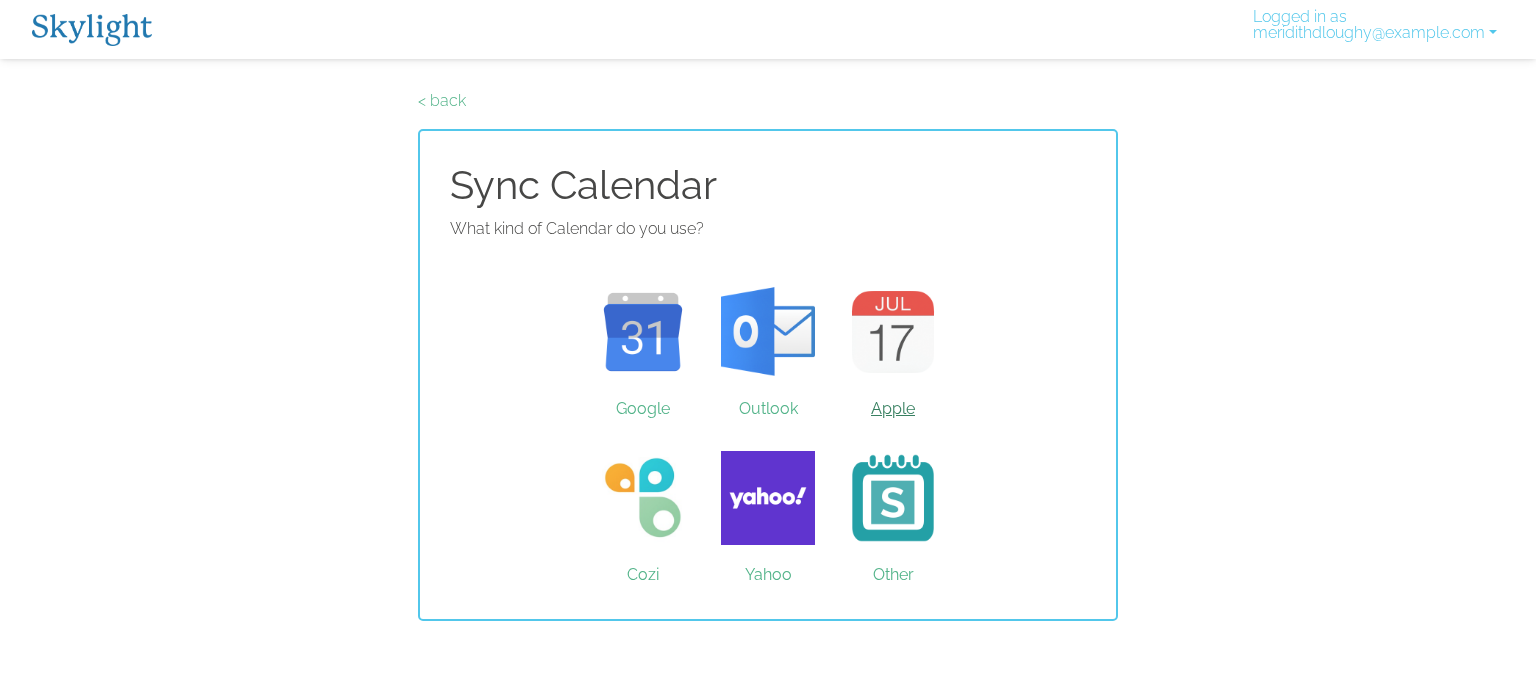 click on "Apple" at bounding box center (893, 332) 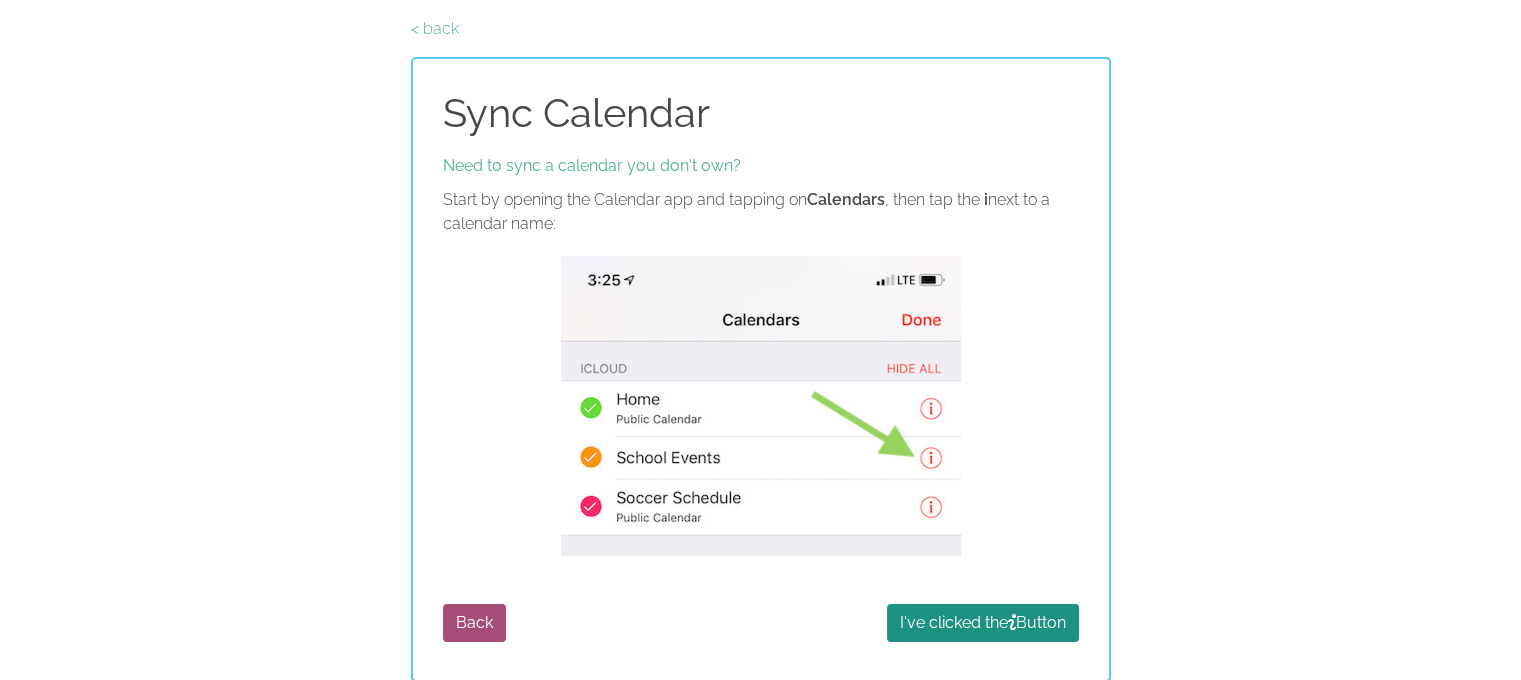 scroll, scrollTop: 72, scrollLeft: 0, axis: vertical 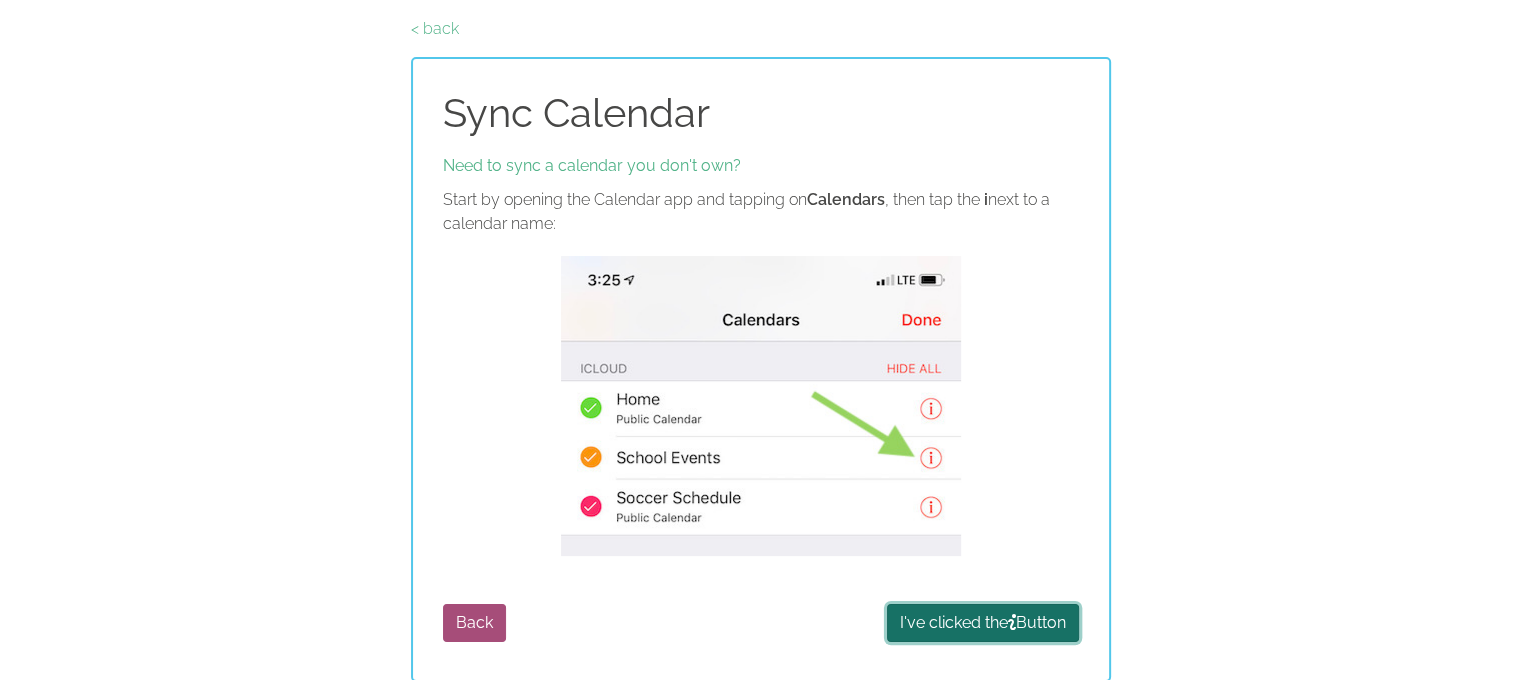 click on "I've clicked the   Button" at bounding box center (983, 623) 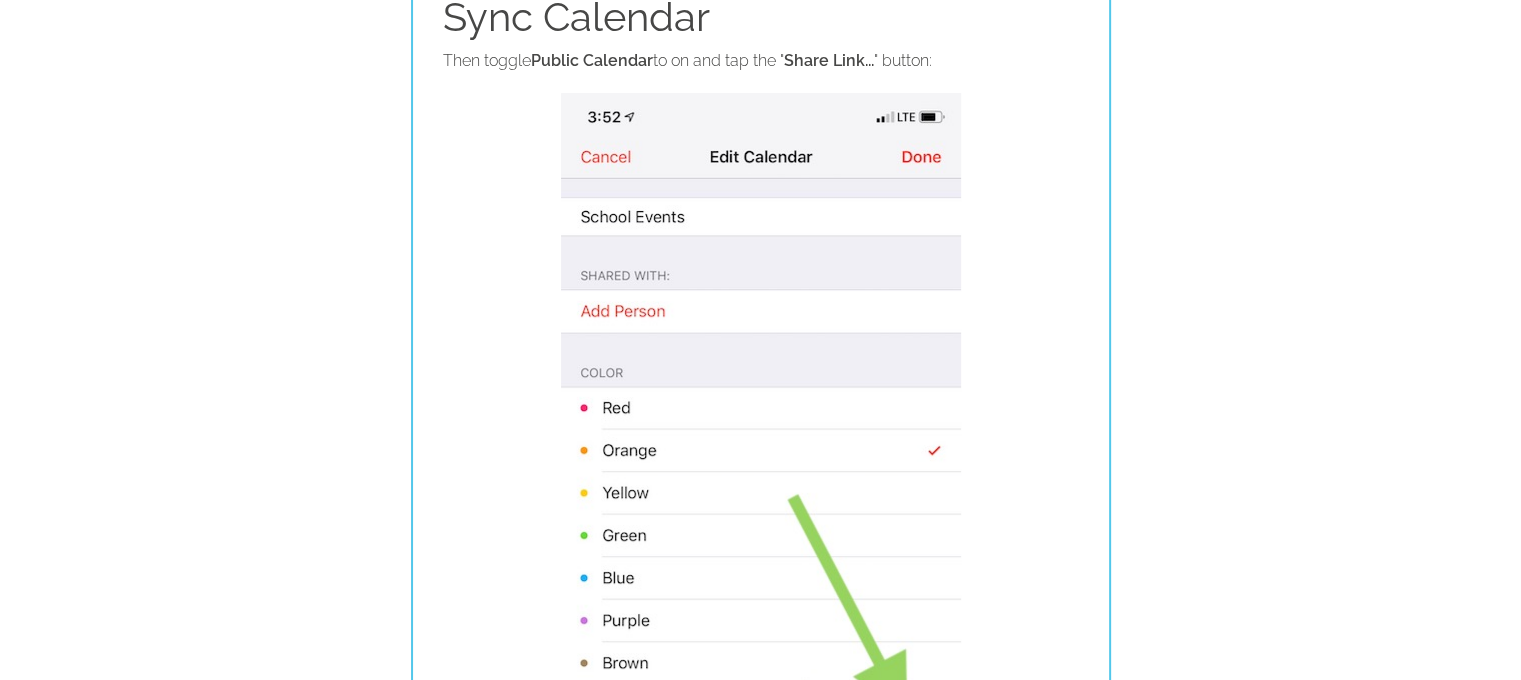 scroll, scrollTop: 595, scrollLeft: 0, axis: vertical 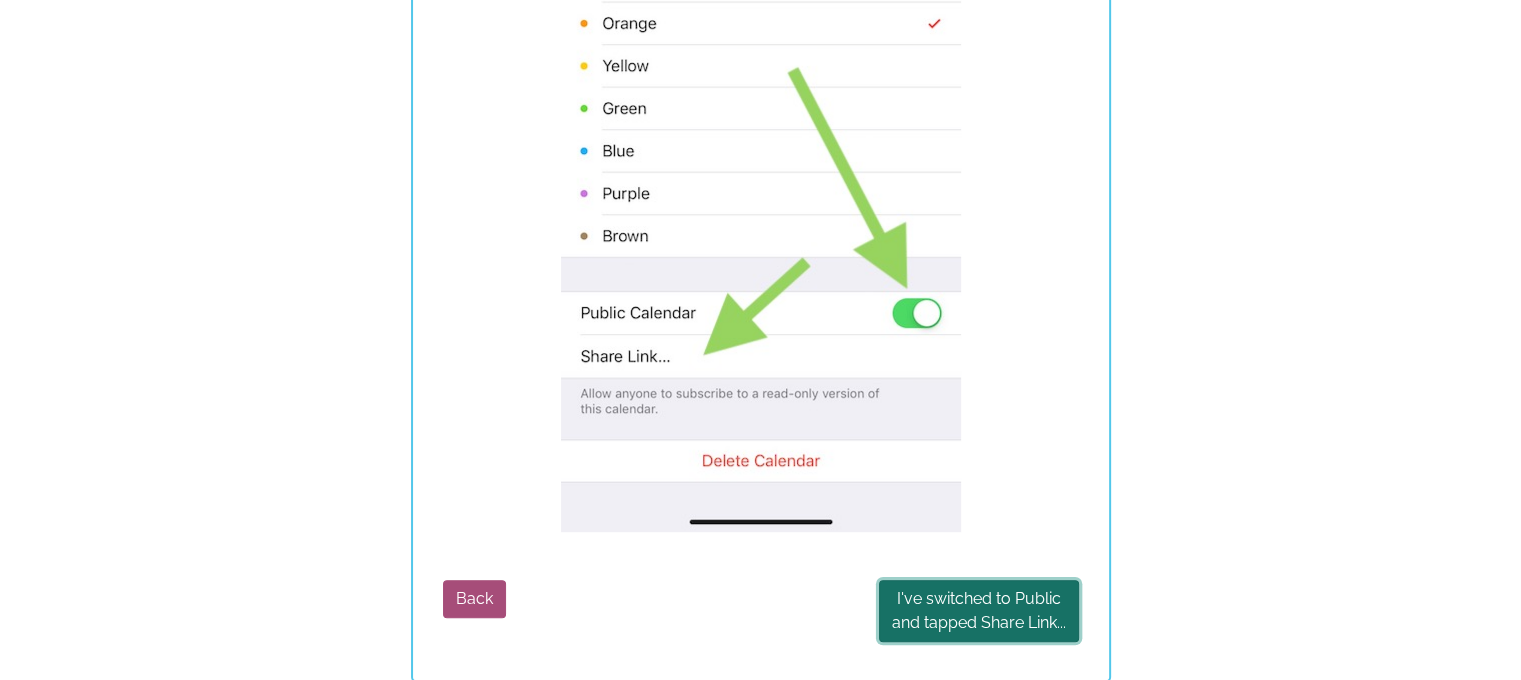 click on "I've switched to Public and tapped Share Link..." at bounding box center (979, 611) 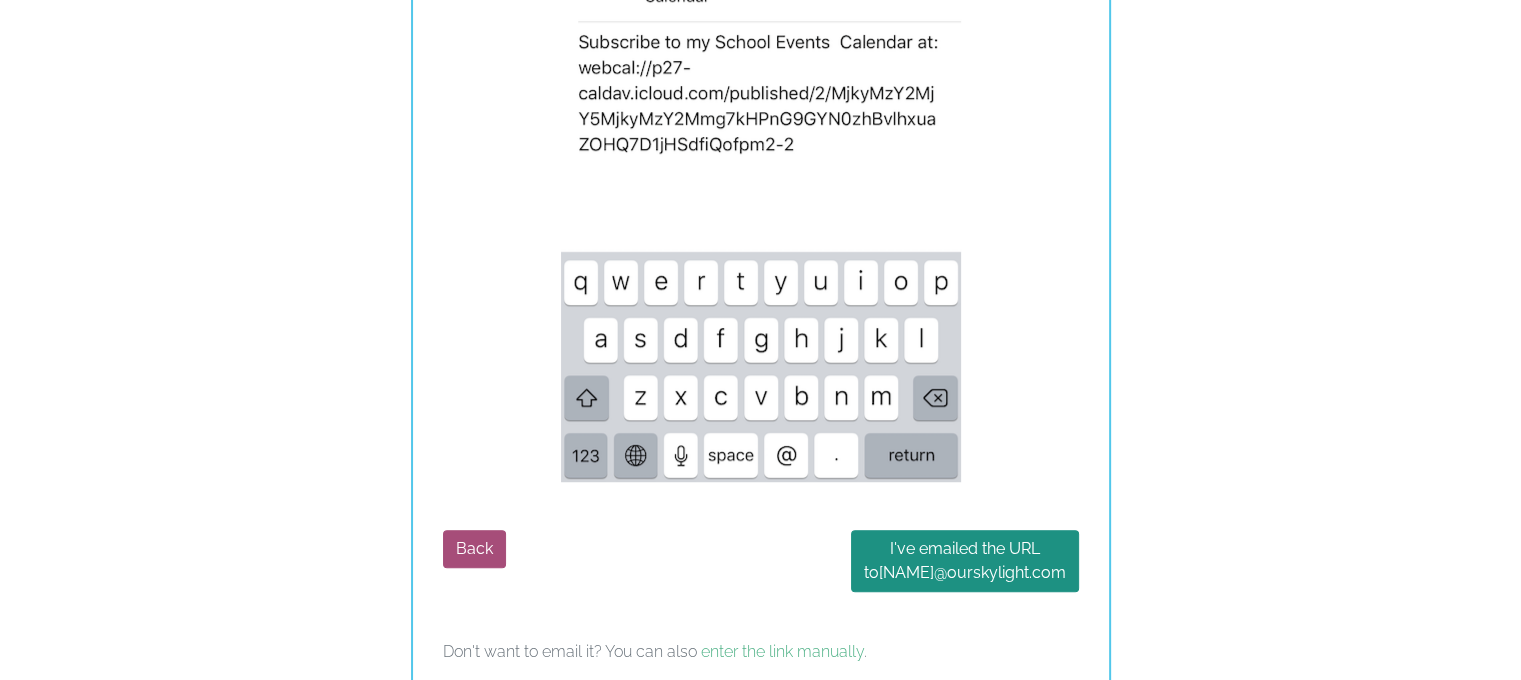 scroll, scrollTop: 1275, scrollLeft: 0, axis: vertical 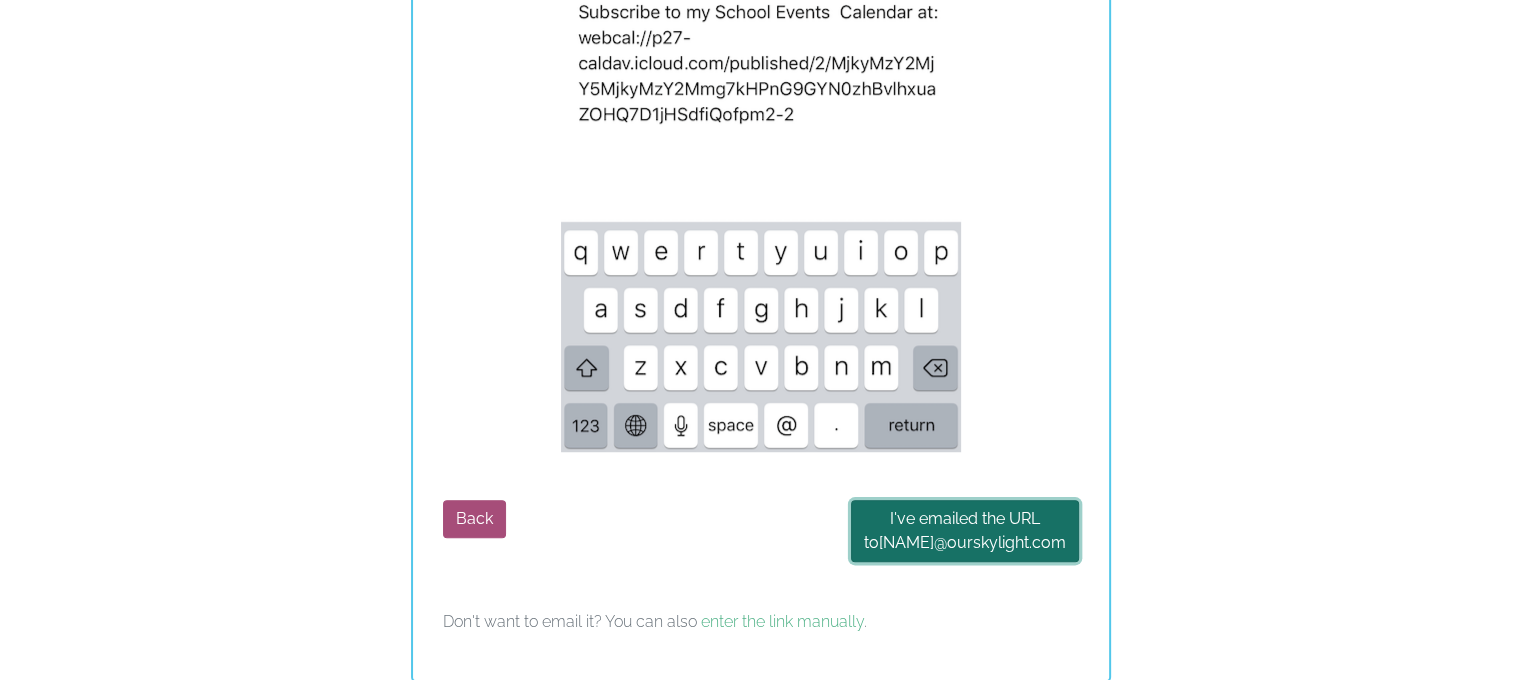 click on "I've emailed the URL to  dloughyfamily @ourskylight.com" at bounding box center (965, 531) 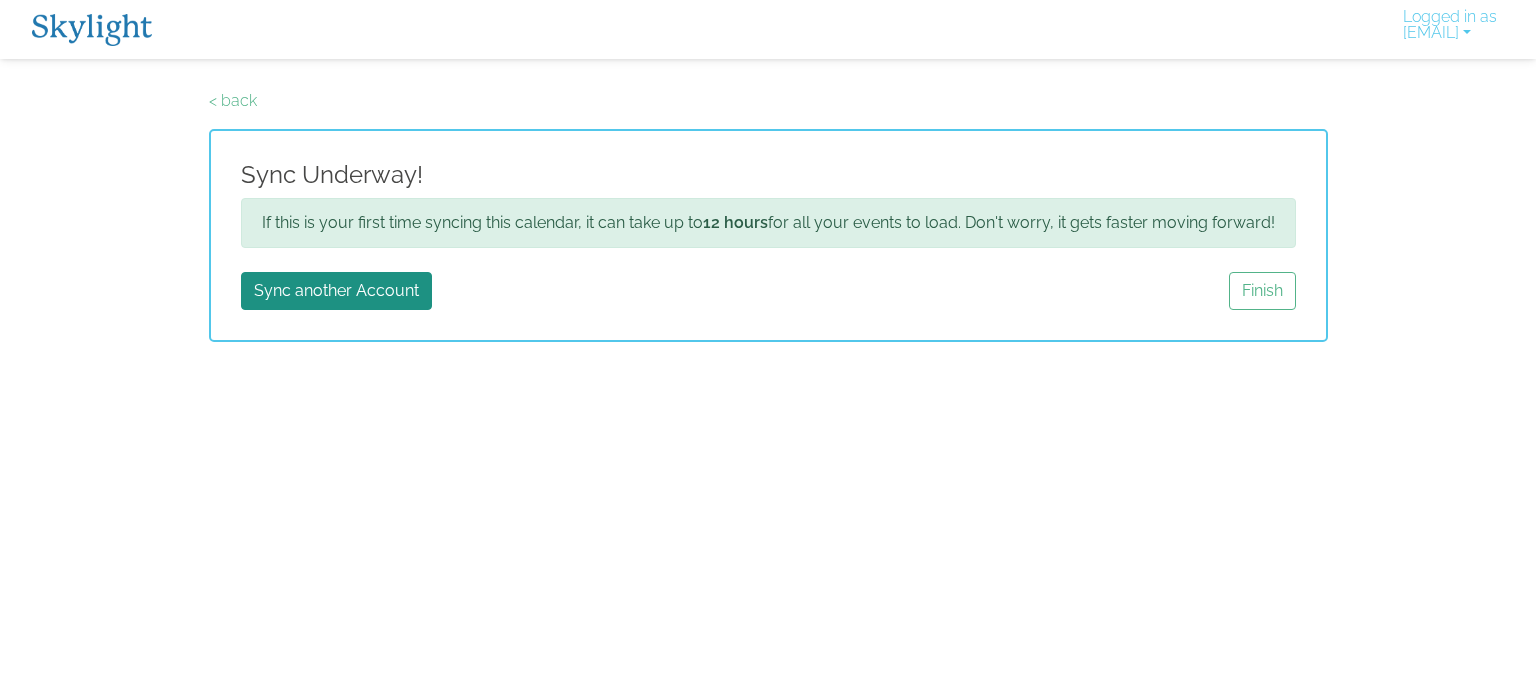 scroll, scrollTop: 0, scrollLeft: 0, axis: both 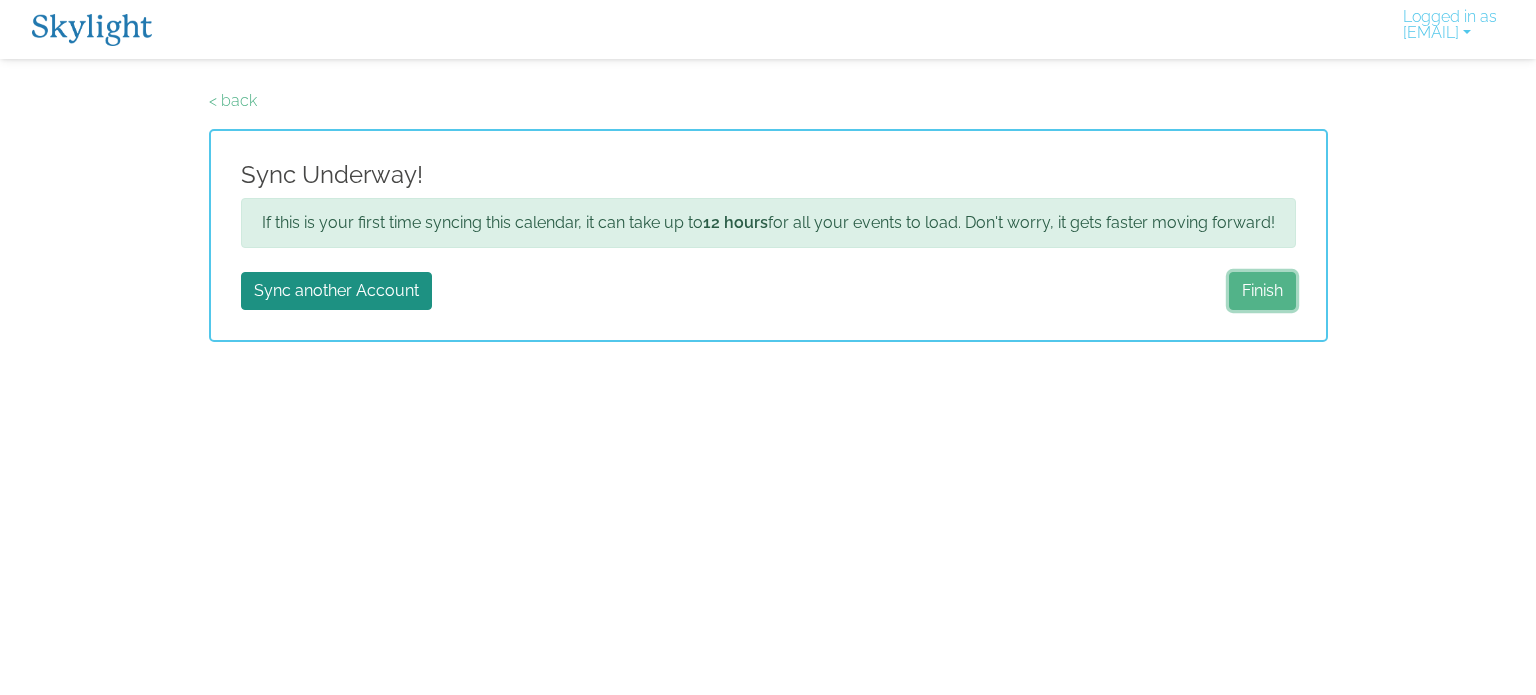 click on "Finish" at bounding box center [1262, 291] 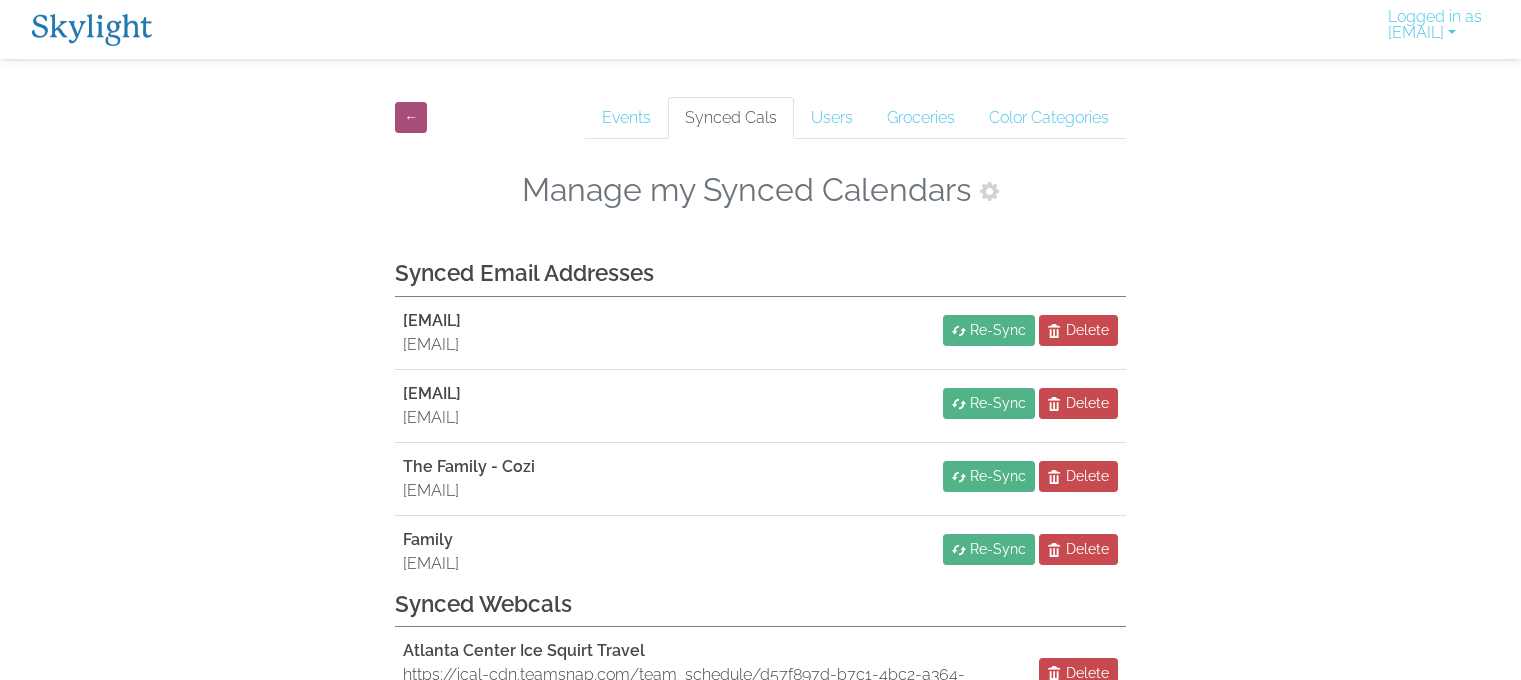 scroll, scrollTop: 126, scrollLeft: 0, axis: vertical 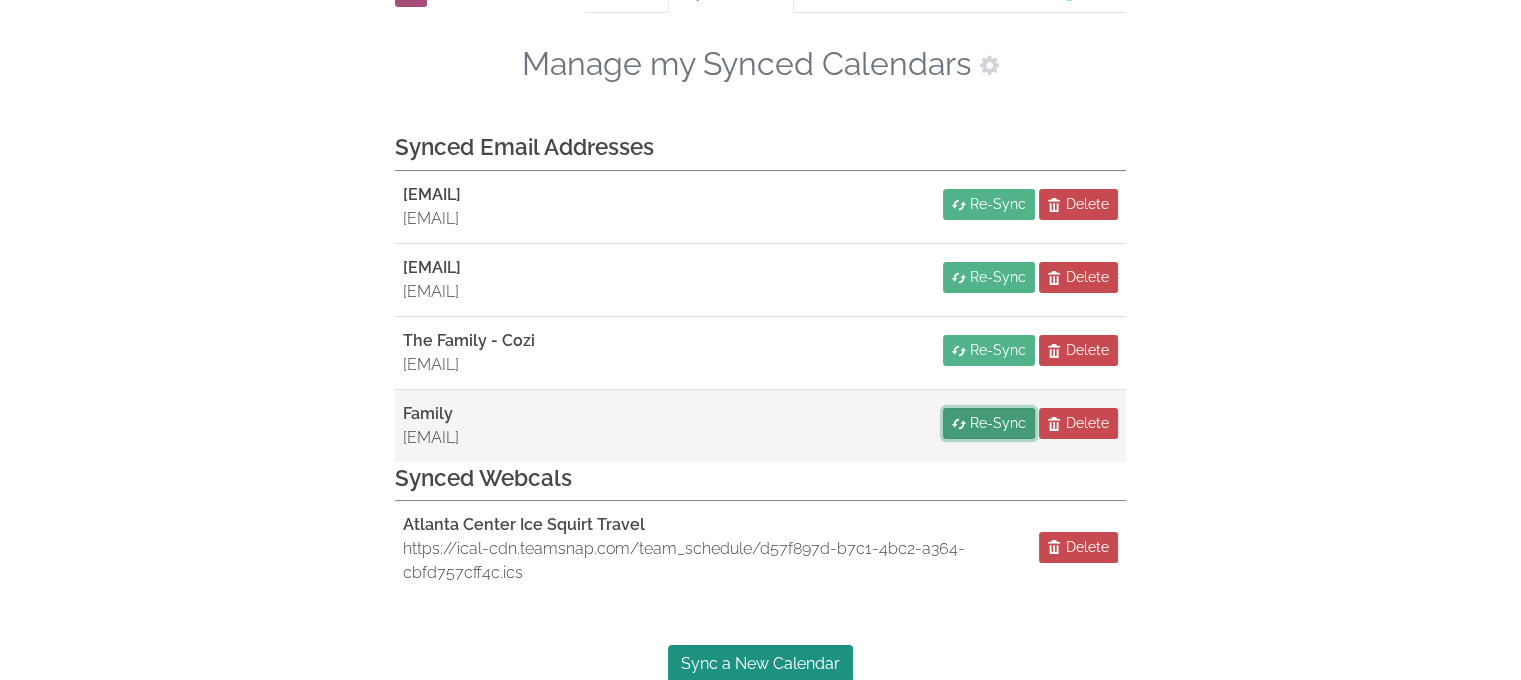 click on "Re-Sync" at bounding box center [998, 423] 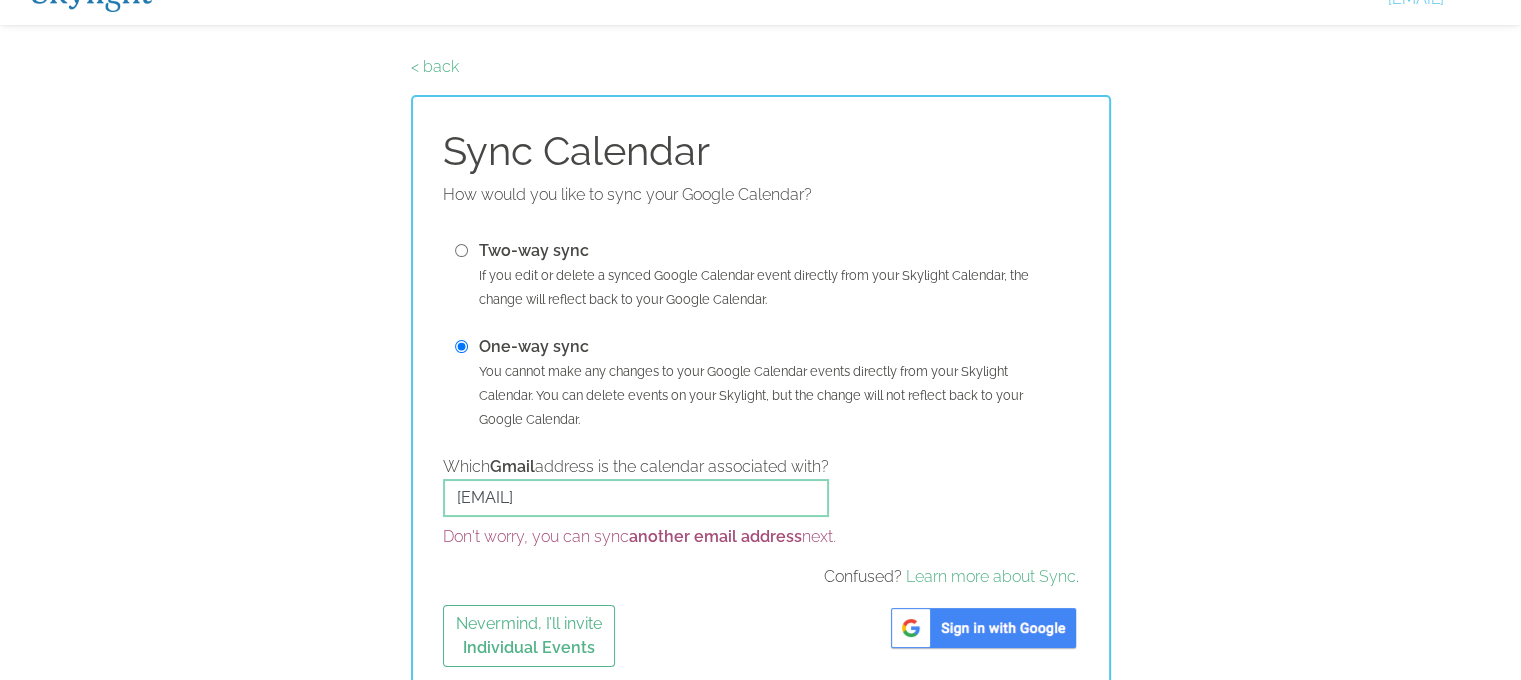 scroll, scrollTop: 51, scrollLeft: 0, axis: vertical 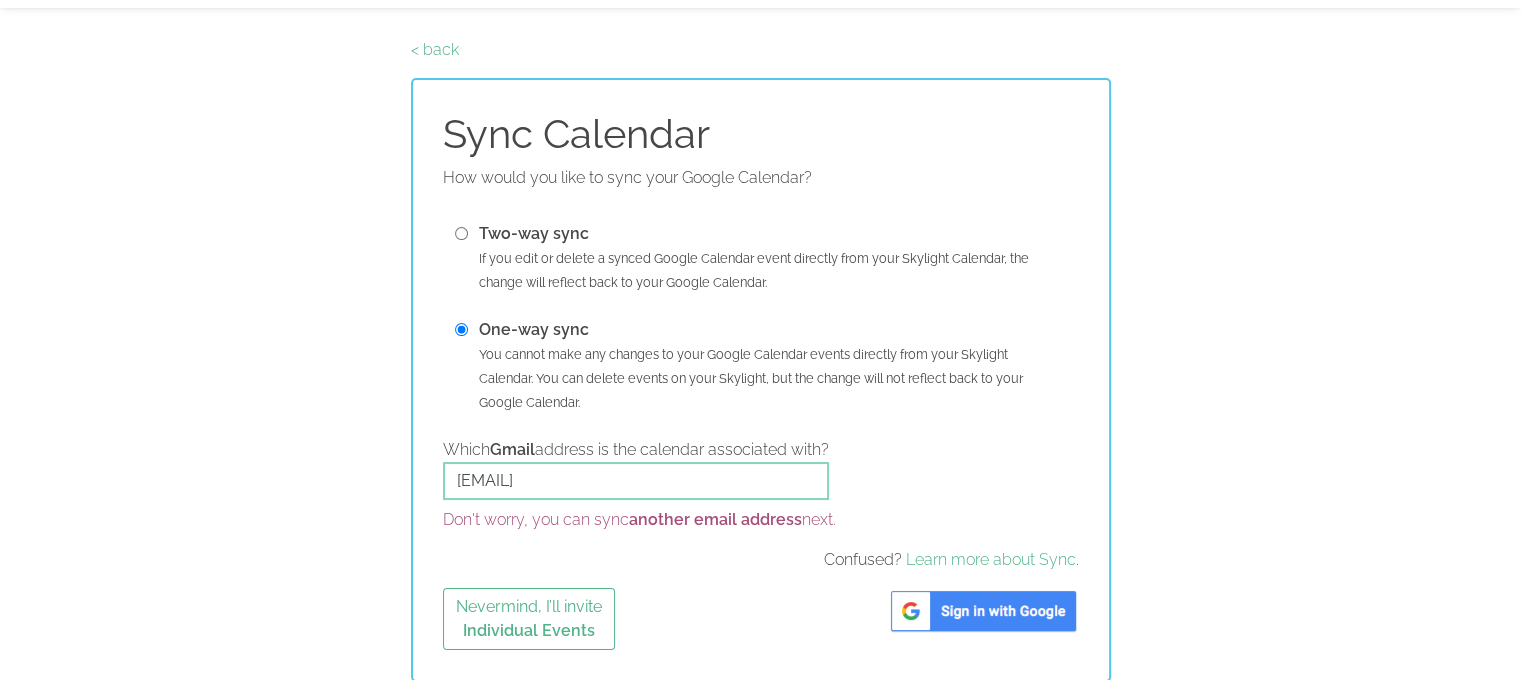 click at bounding box center [983, 611] 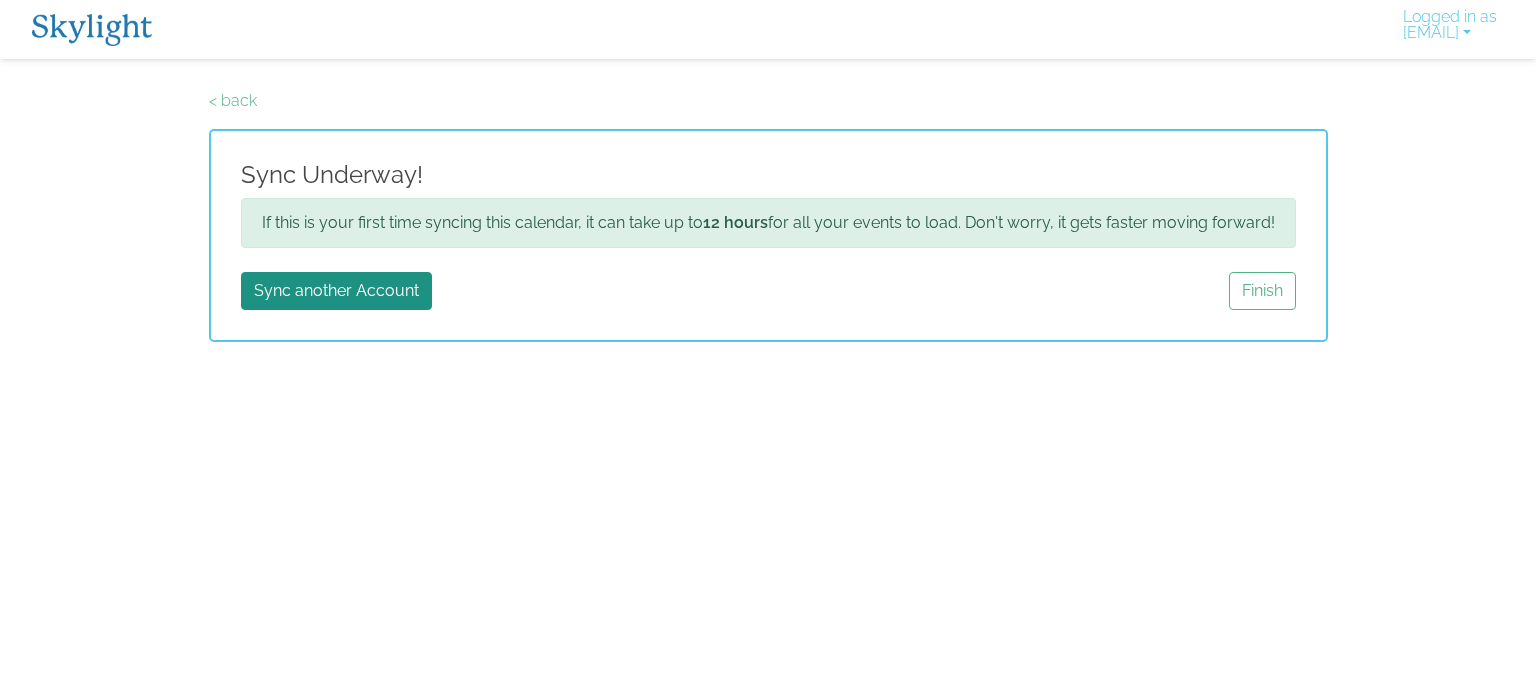 scroll, scrollTop: 0, scrollLeft: 0, axis: both 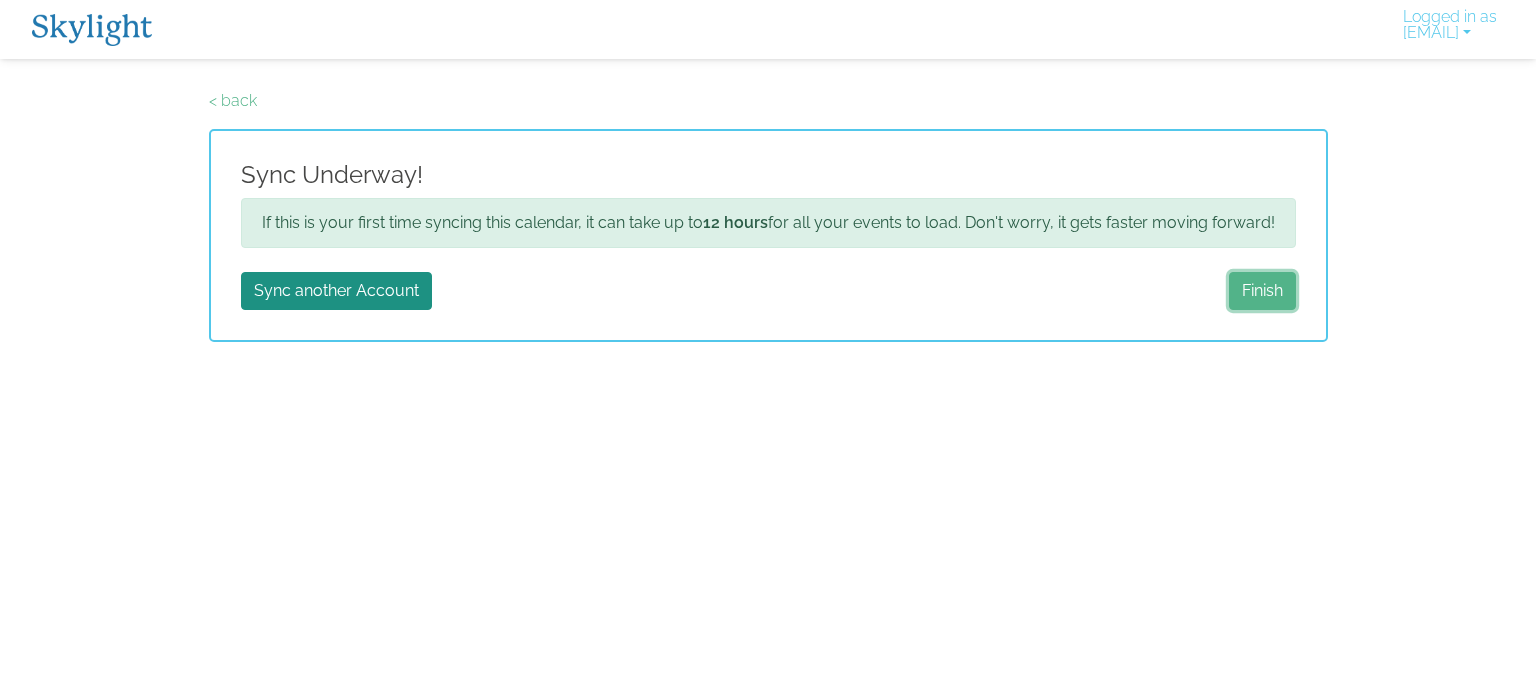 click on "Finish" at bounding box center (1262, 291) 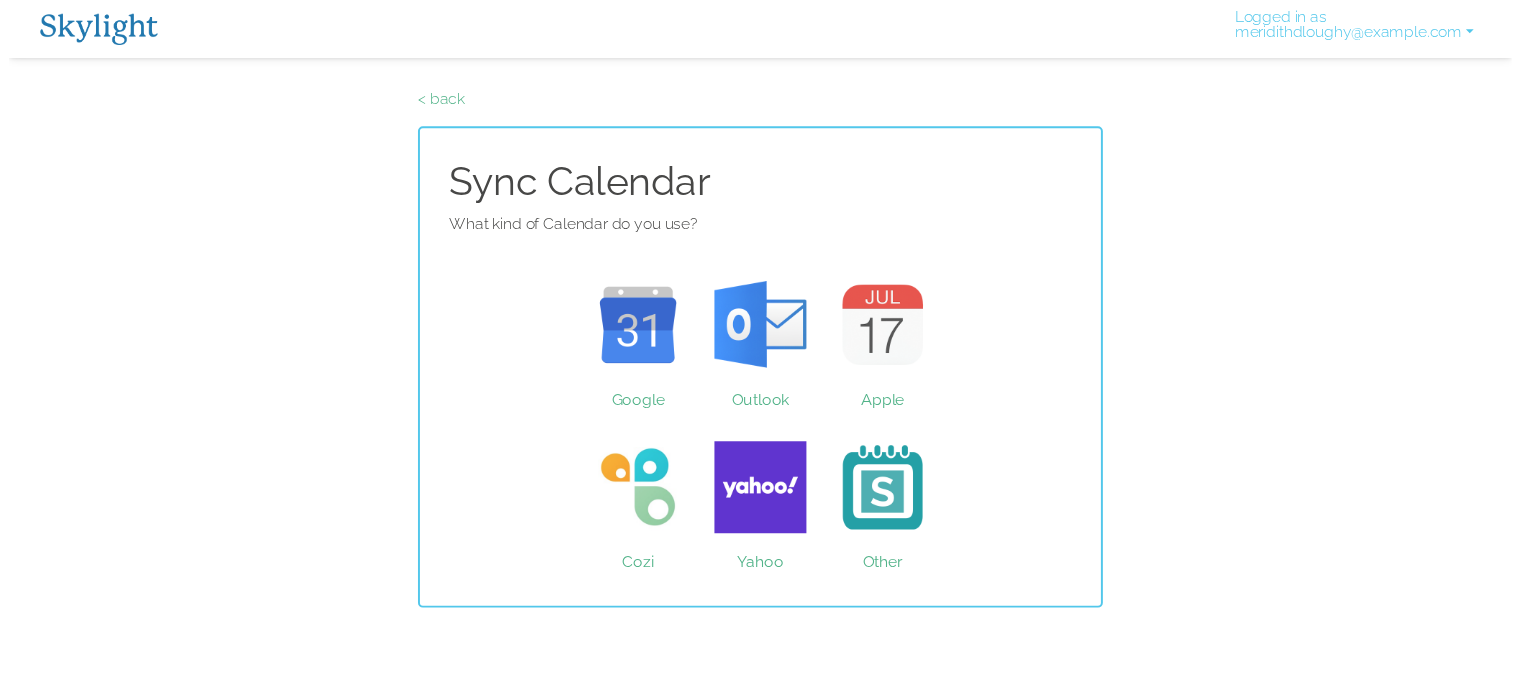 scroll, scrollTop: 0, scrollLeft: 0, axis: both 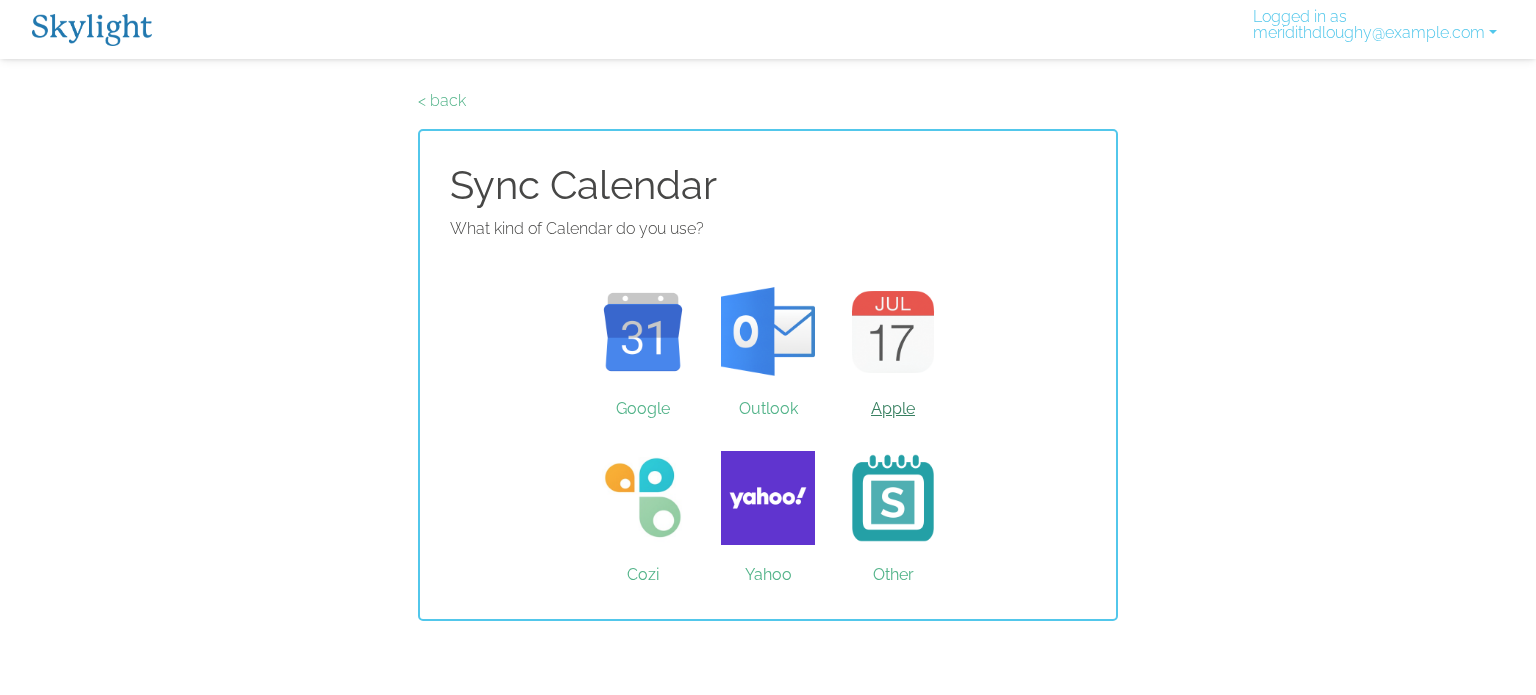 click on "Apple" at bounding box center (893, 332) 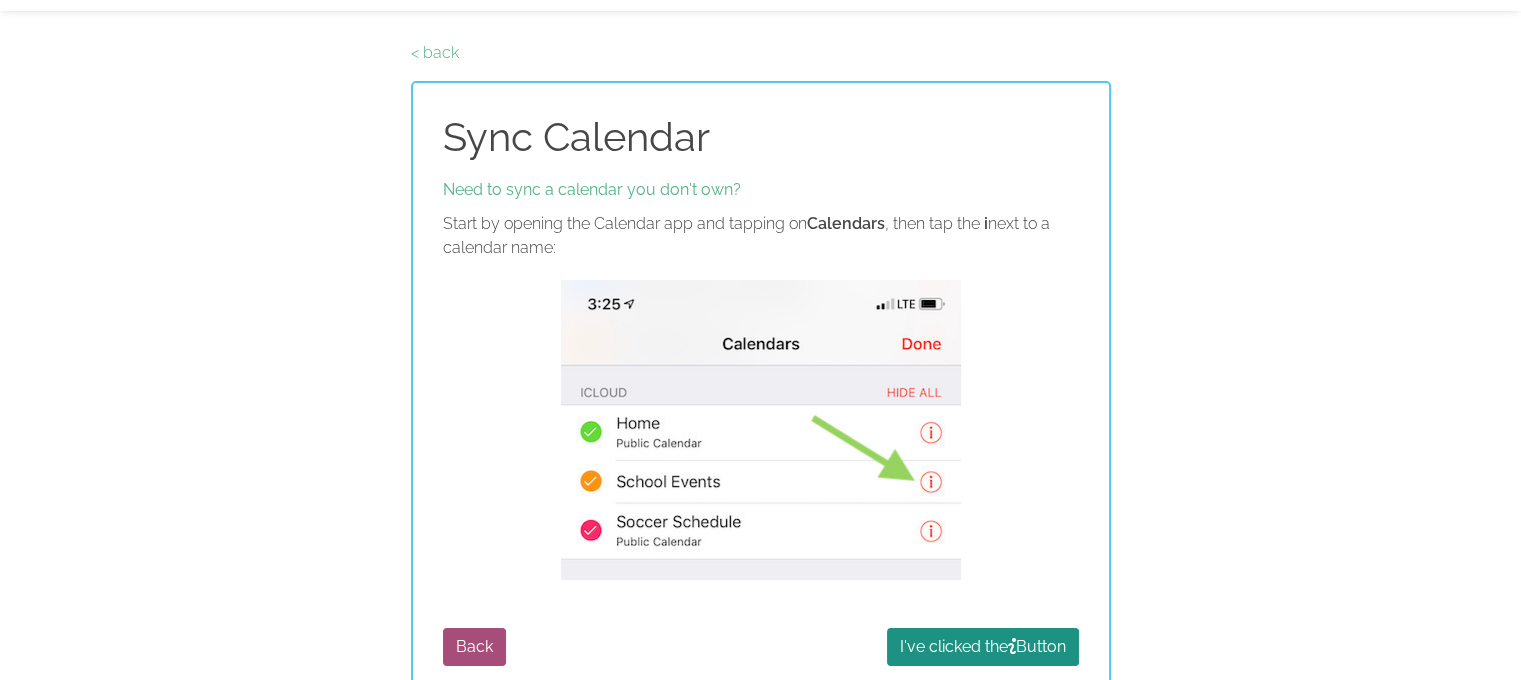 scroll, scrollTop: 72, scrollLeft: 0, axis: vertical 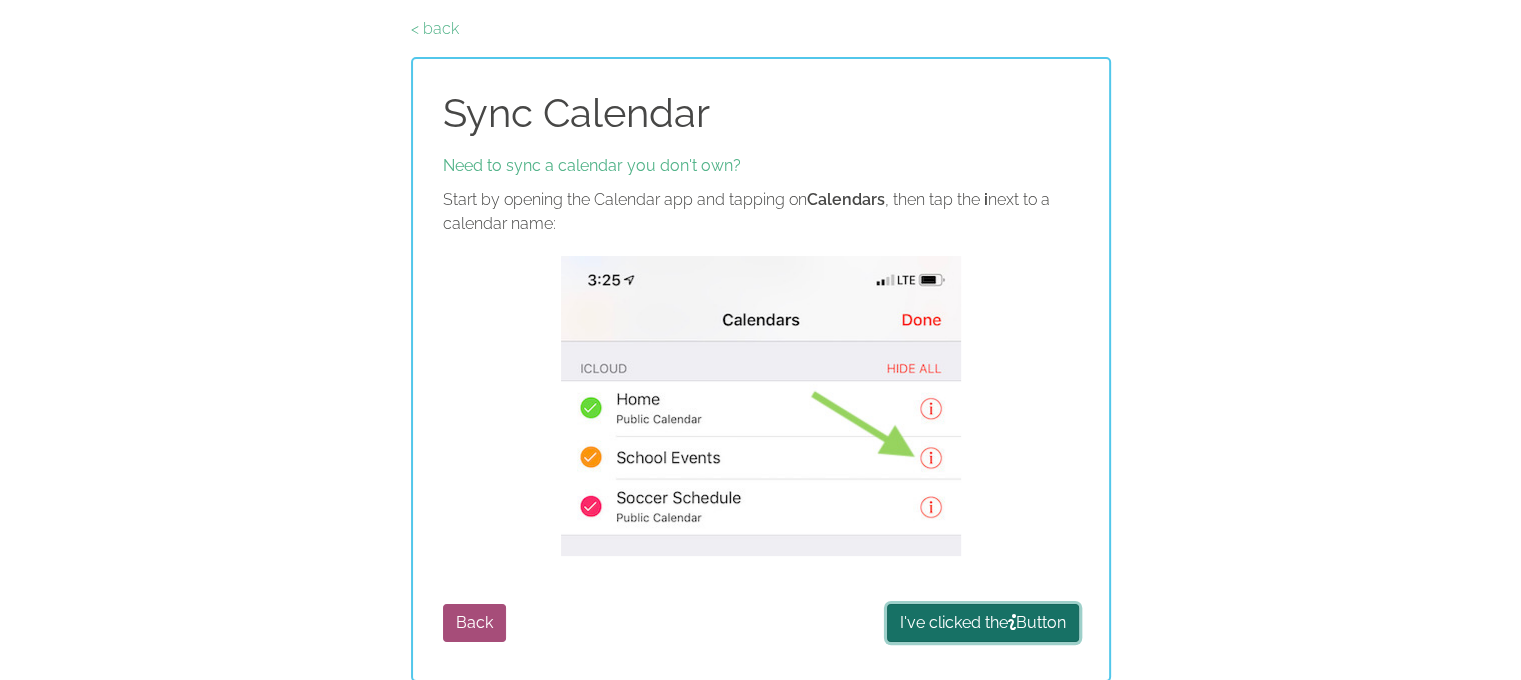 click on "I've clicked the   Button" at bounding box center [983, 623] 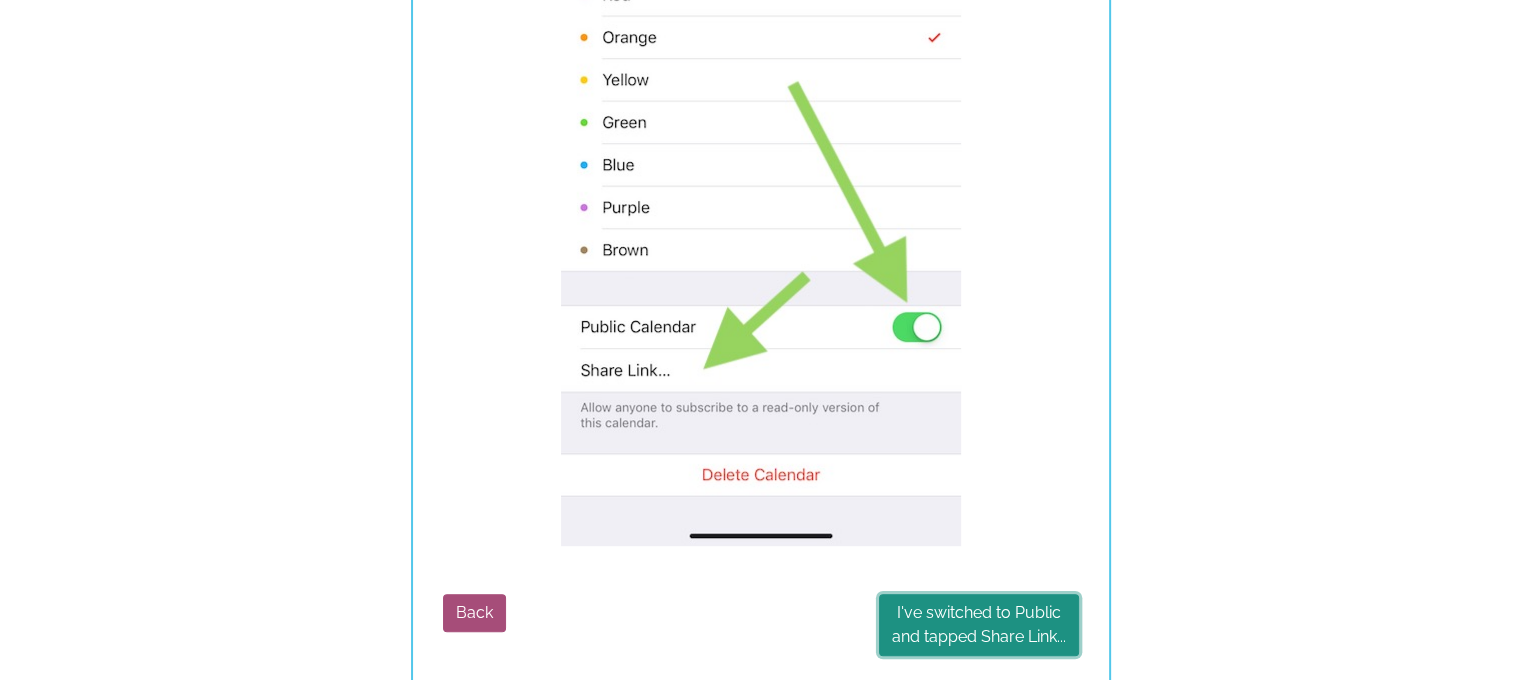 scroll, scrollTop: 595, scrollLeft: 0, axis: vertical 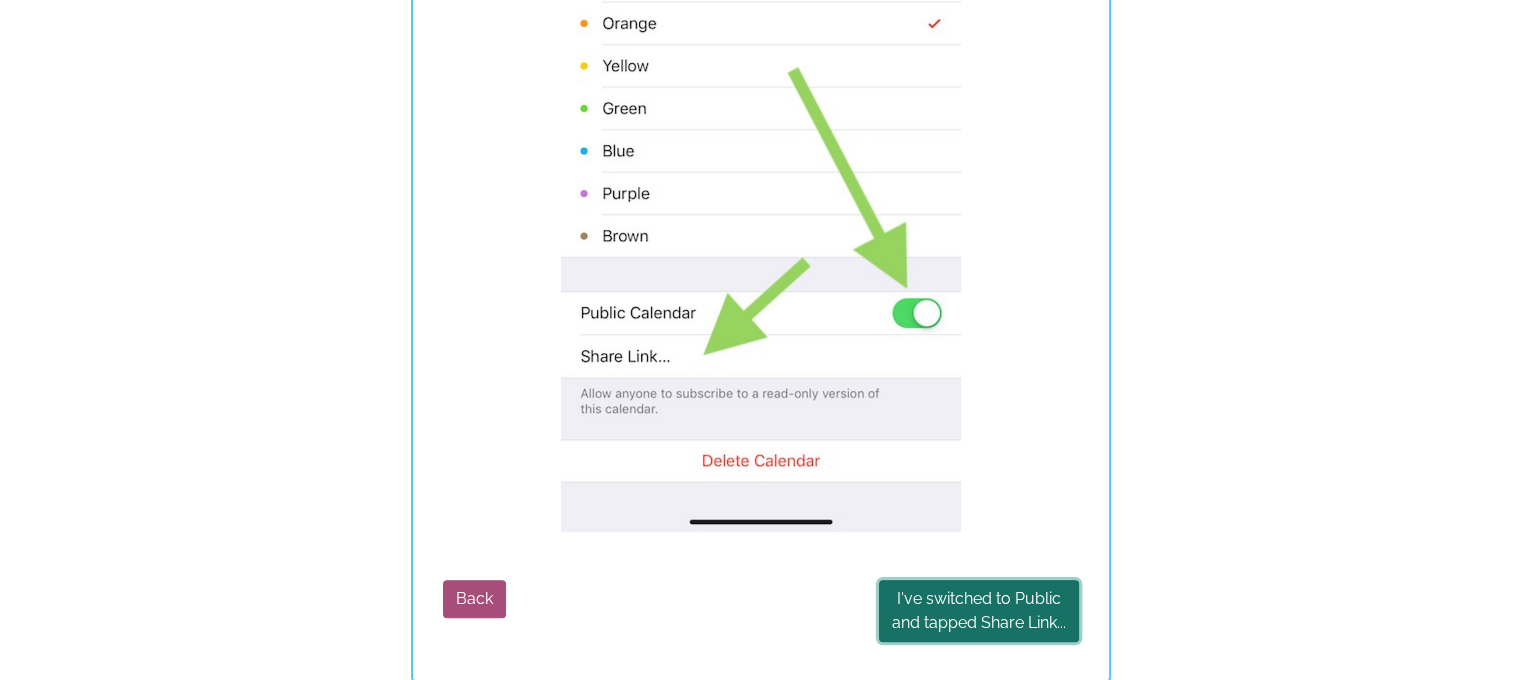 click on "I've switched to Public and tapped Share Link..." at bounding box center (979, 611) 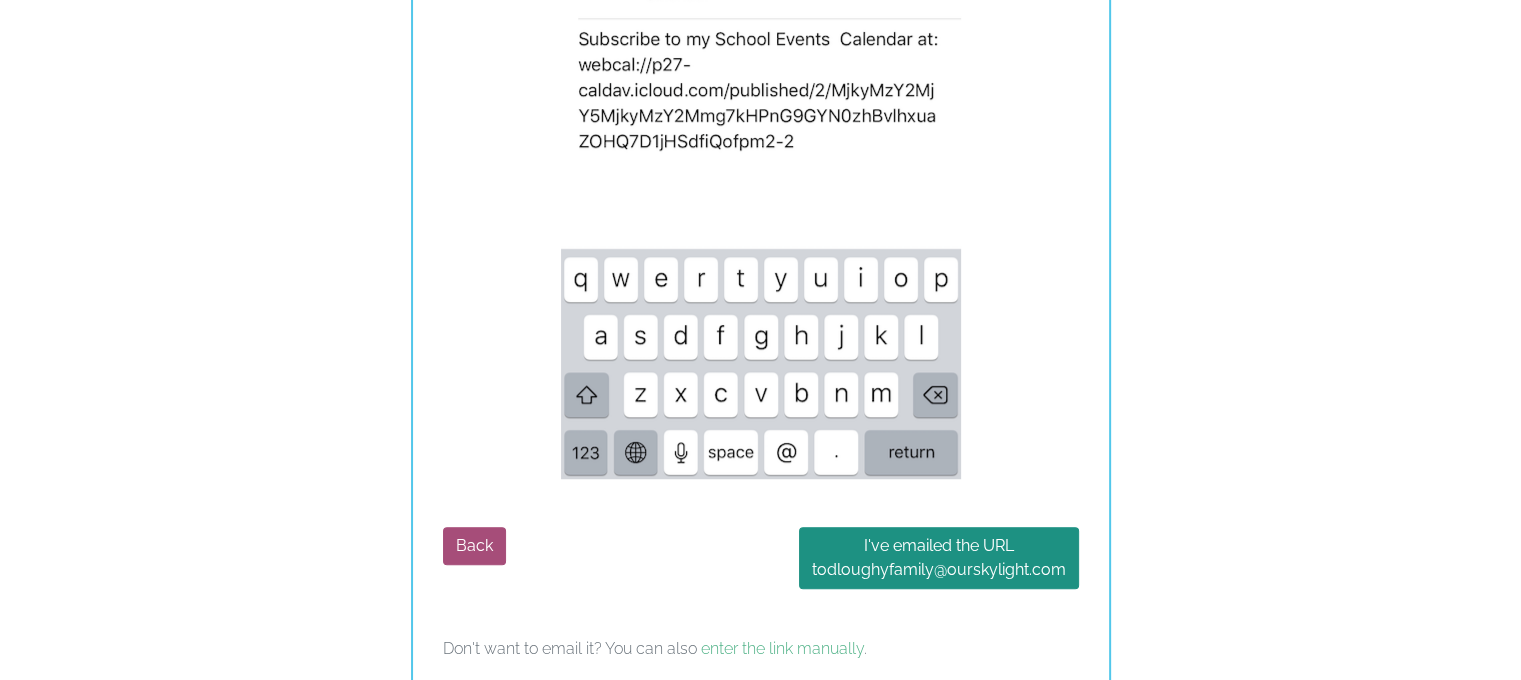scroll, scrollTop: 1275, scrollLeft: 0, axis: vertical 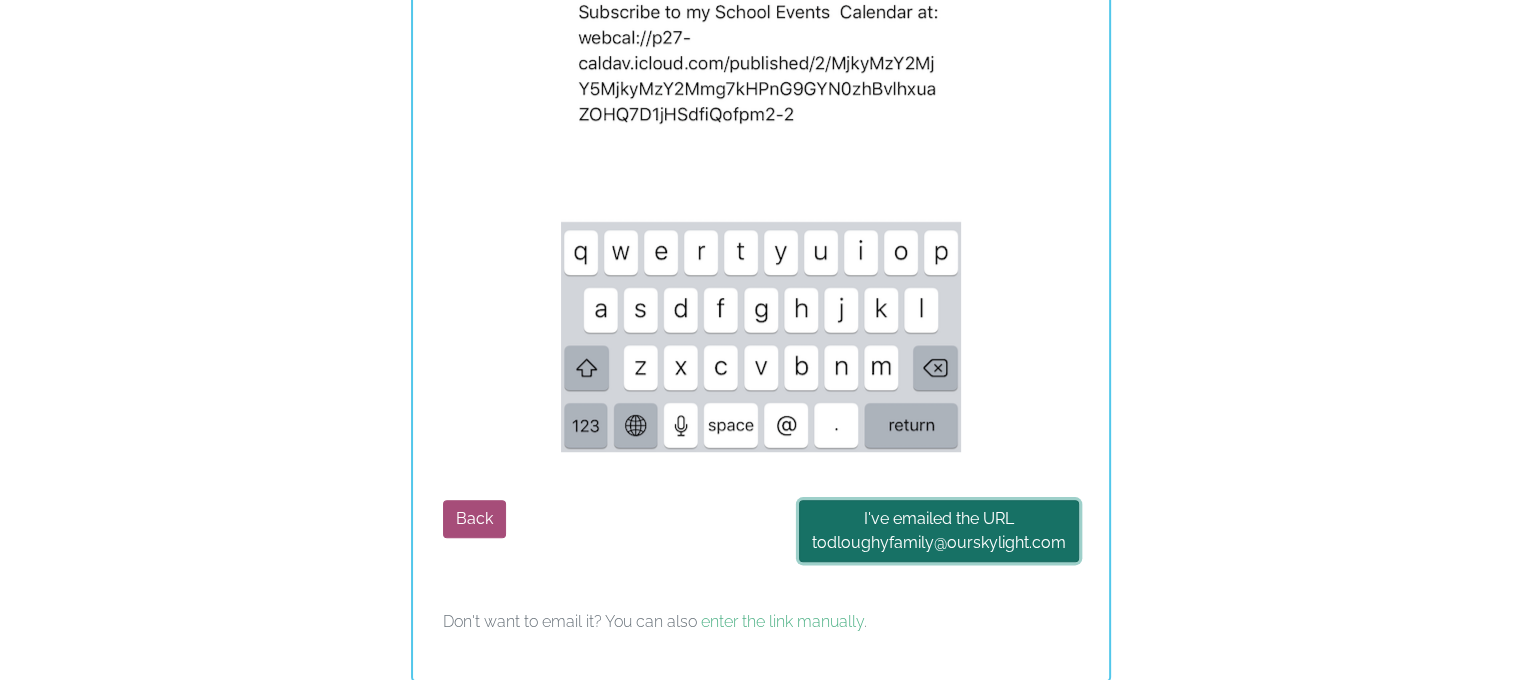 click on "I've emailed the URL to  dloughyfamily @ourskylight.com" at bounding box center [939, 531] 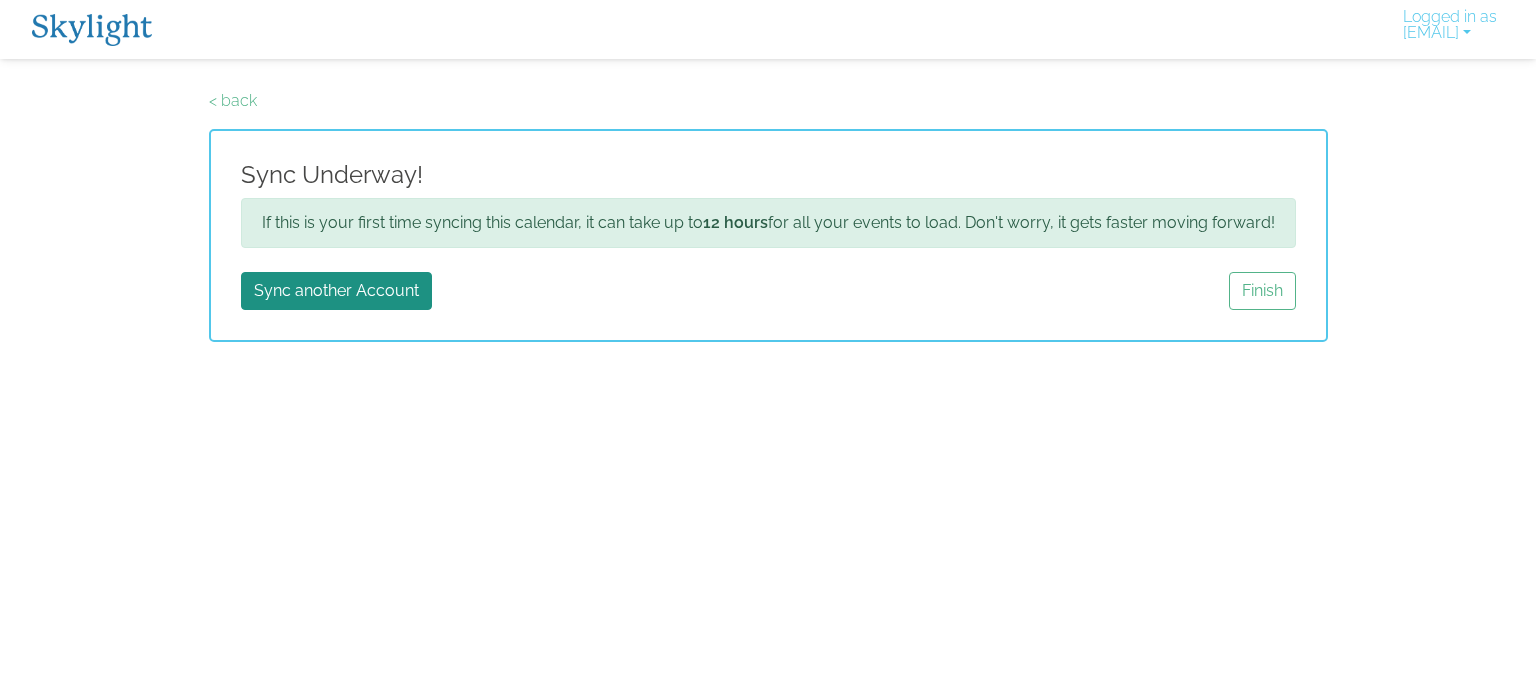 scroll, scrollTop: 0, scrollLeft: 0, axis: both 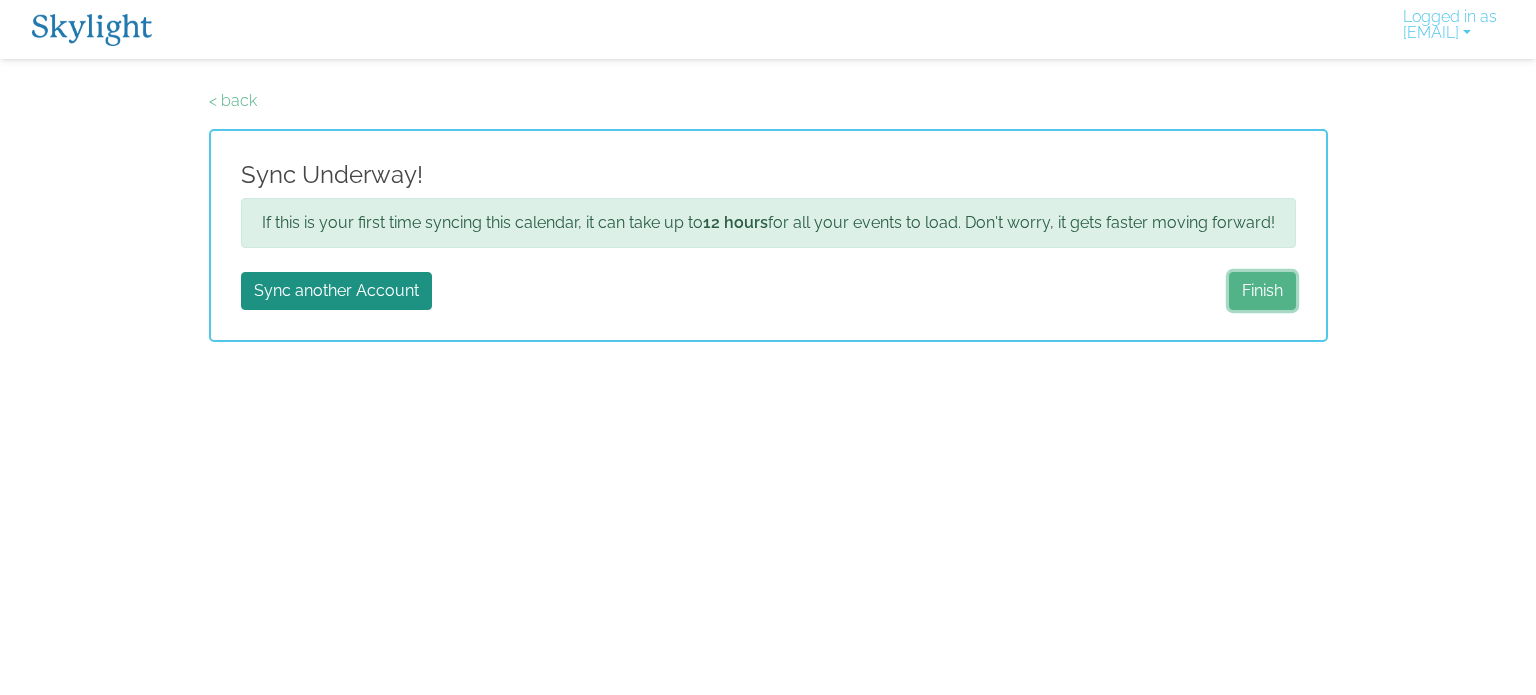 click on "Finish" at bounding box center (1262, 291) 